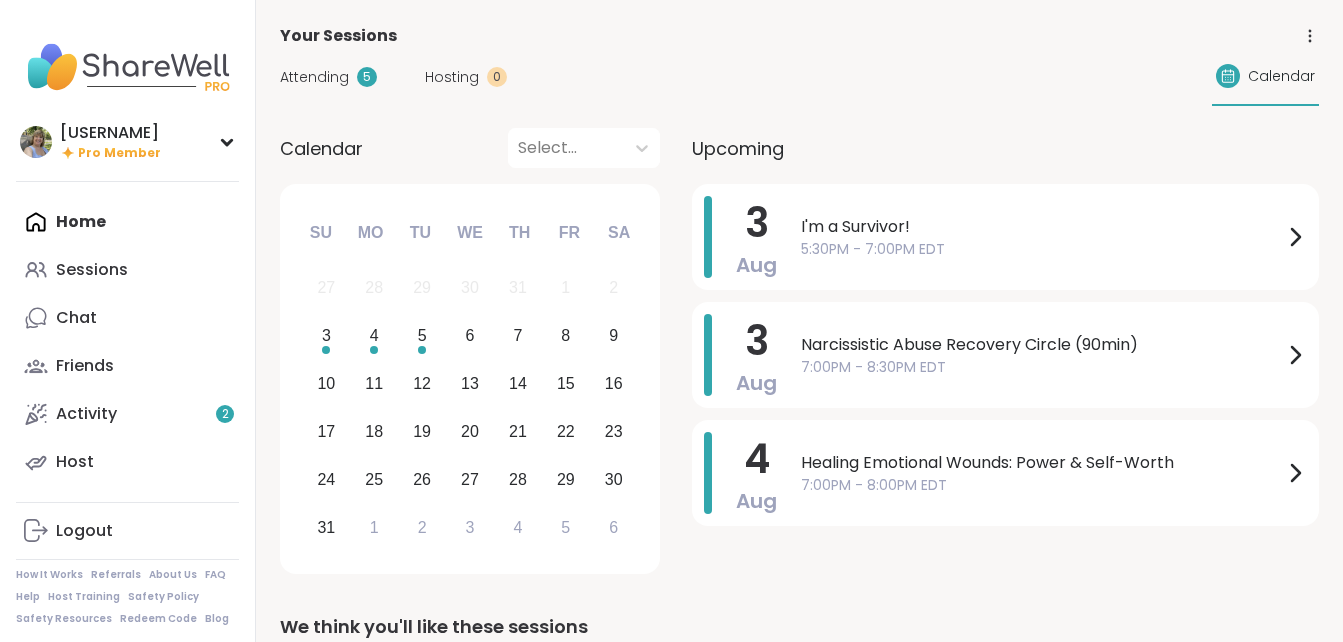 scroll, scrollTop: 0, scrollLeft: 0, axis: both 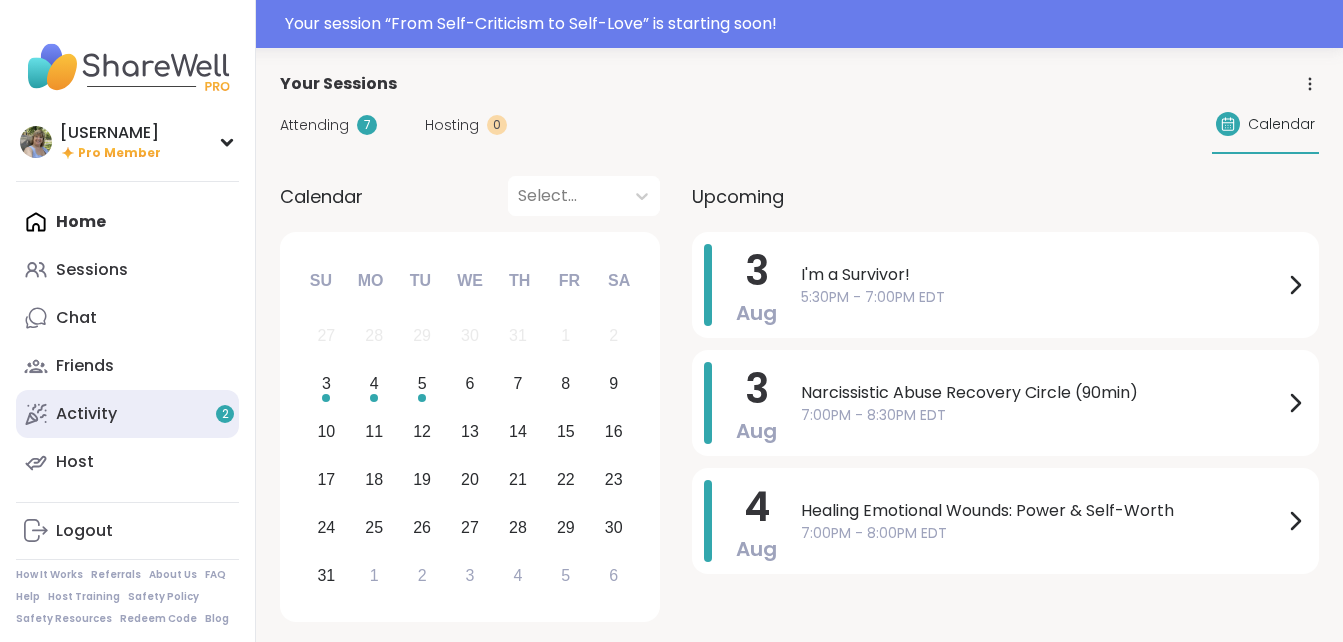 click on "Activity 2" at bounding box center (86, 414) 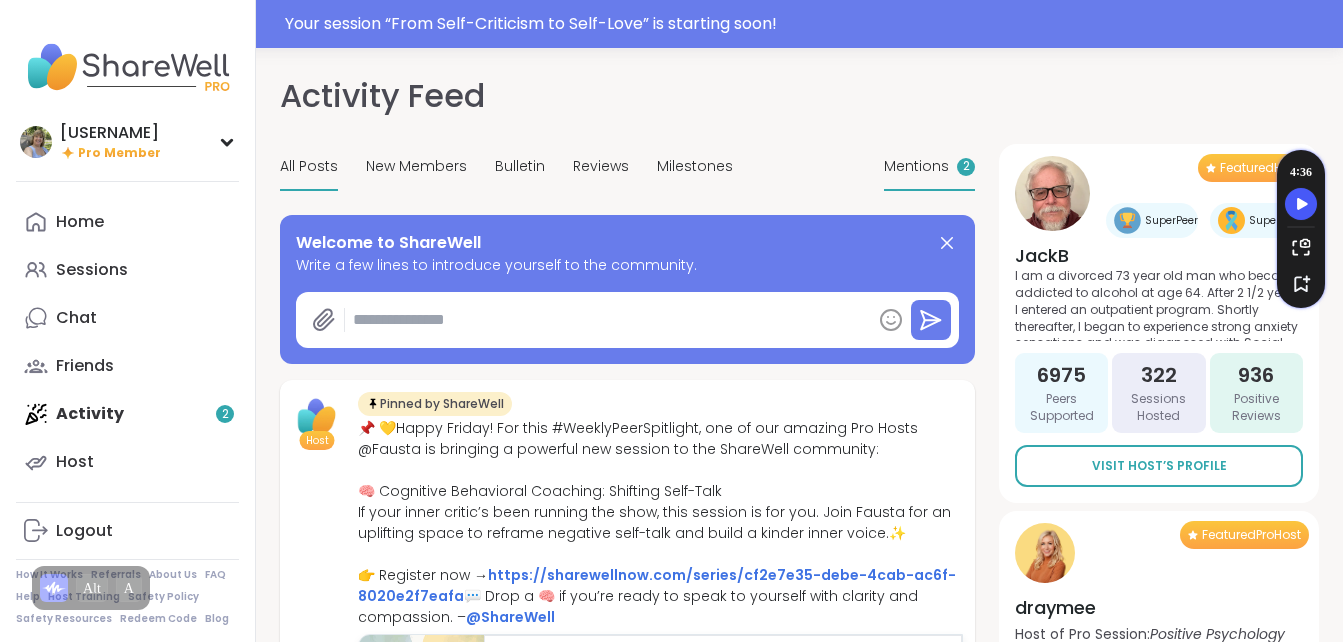 click on "Mentions" at bounding box center [916, 166] 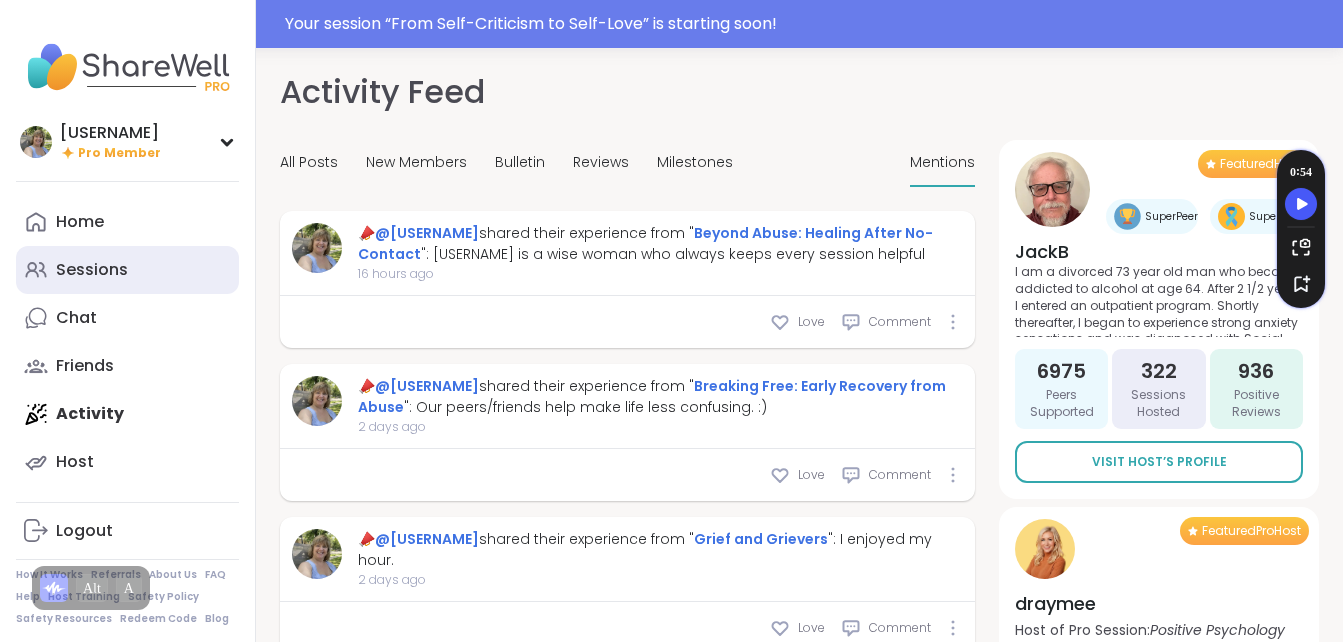 scroll, scrollTop: 0, scrollLeft: 0, axis: both 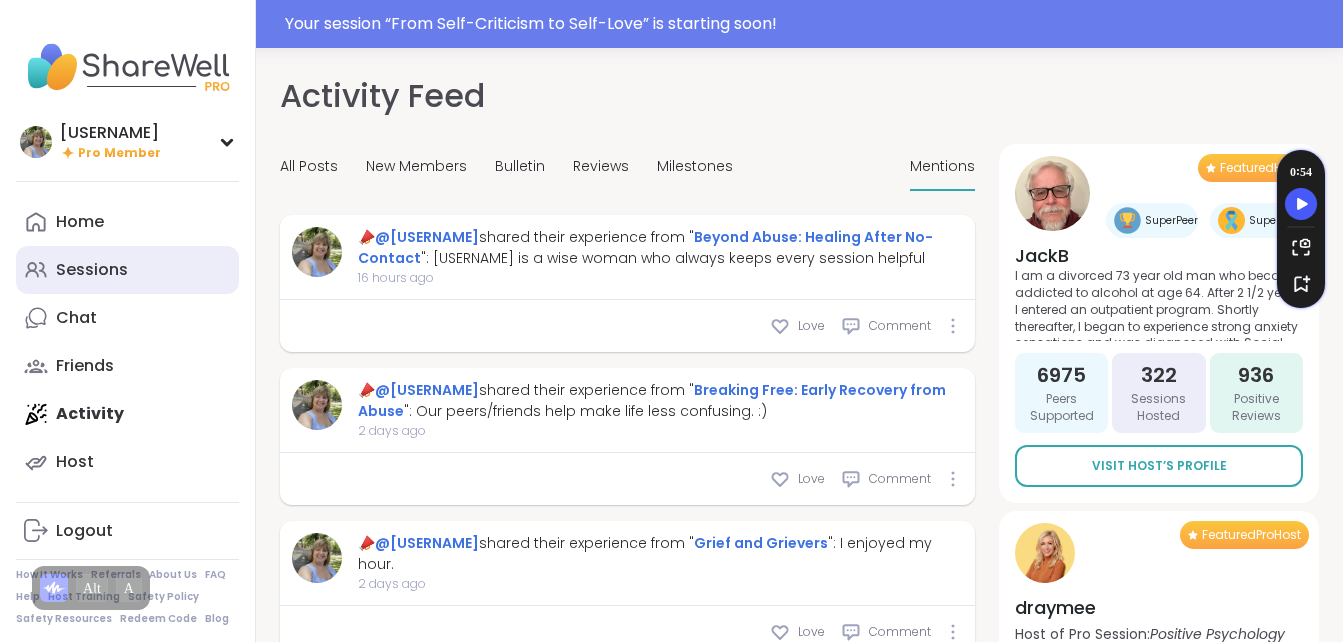 click on "Sessions" at bounding box center [92, 270] 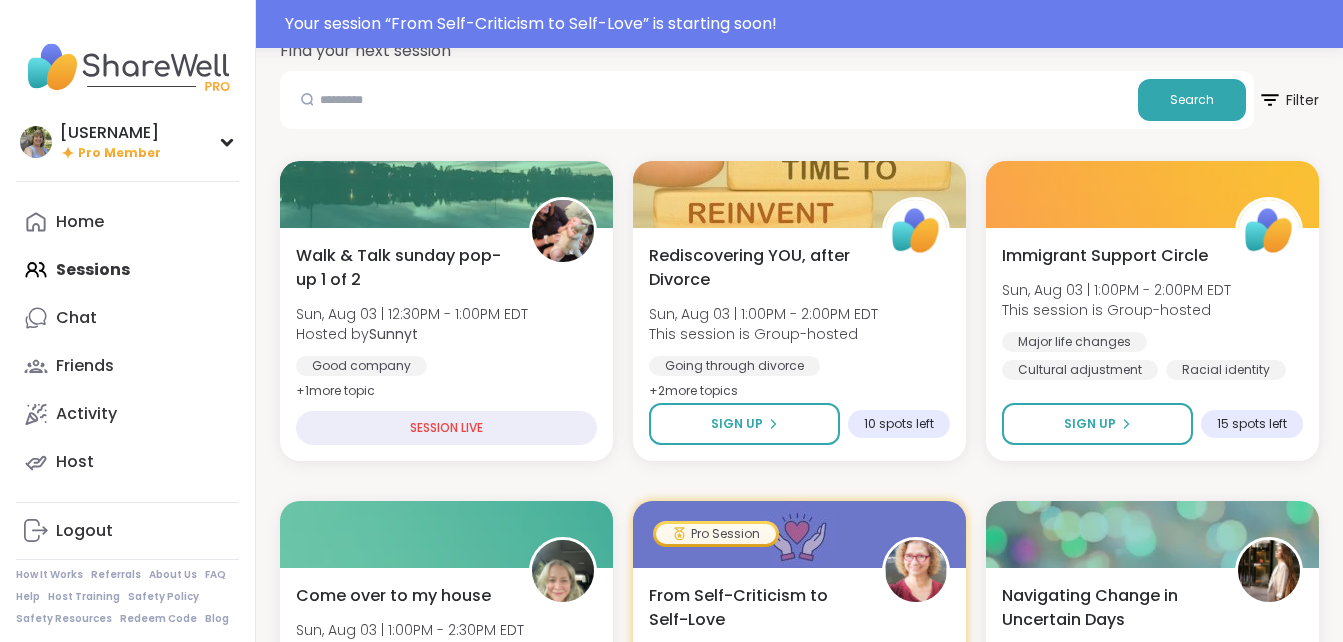 scroll, scrollTop: 198, scrollLeft: 0, axis: vertical 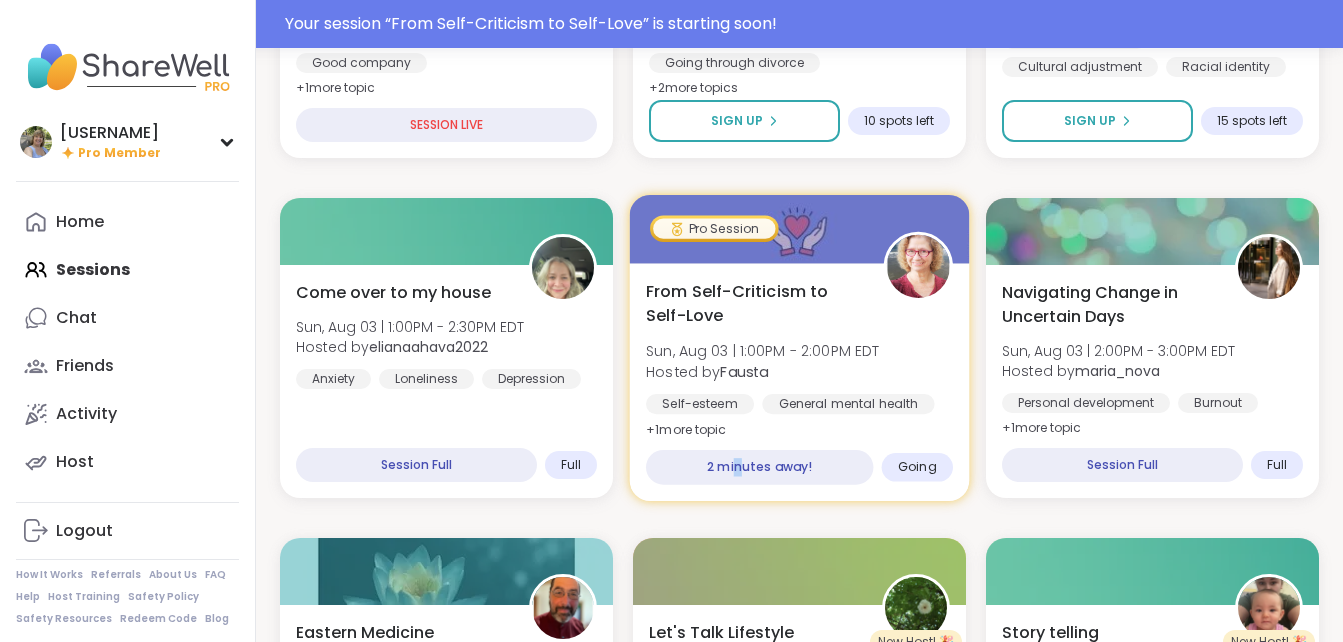 click on "2 minutes away!" at bounding box center (759, 467) 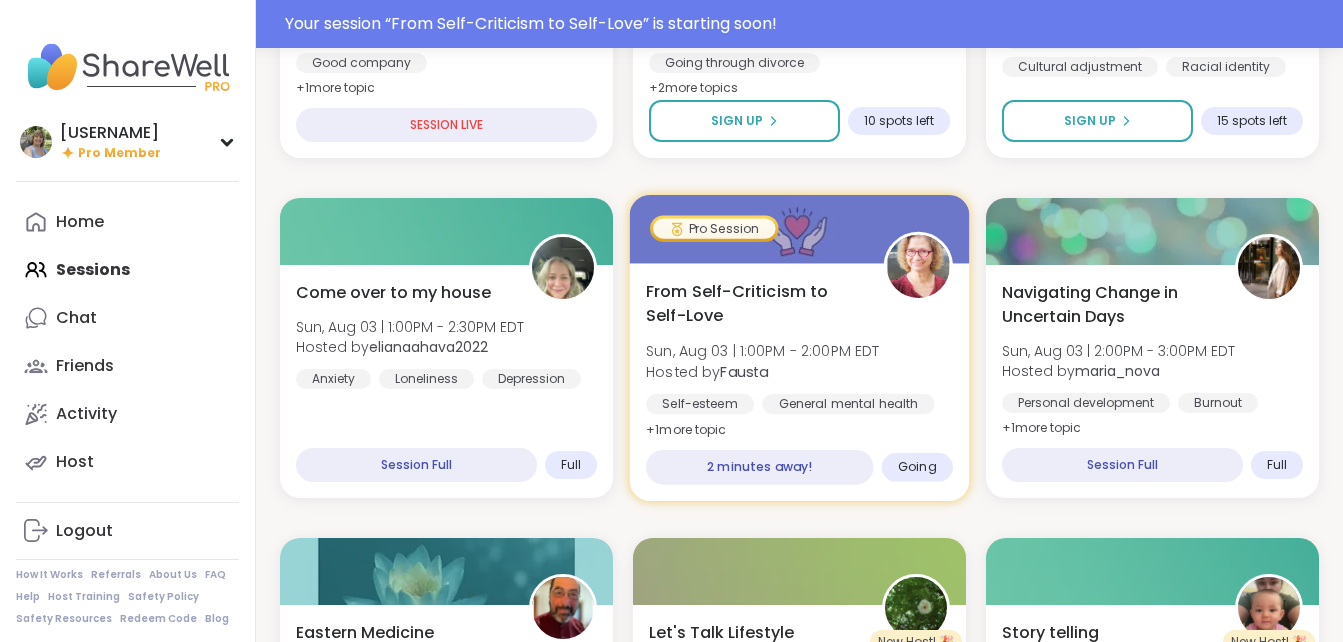 drag, startPoint x: 741, startPoint y: 461, endPoint x: 837, endPoint y: 426, distance: 102.18121 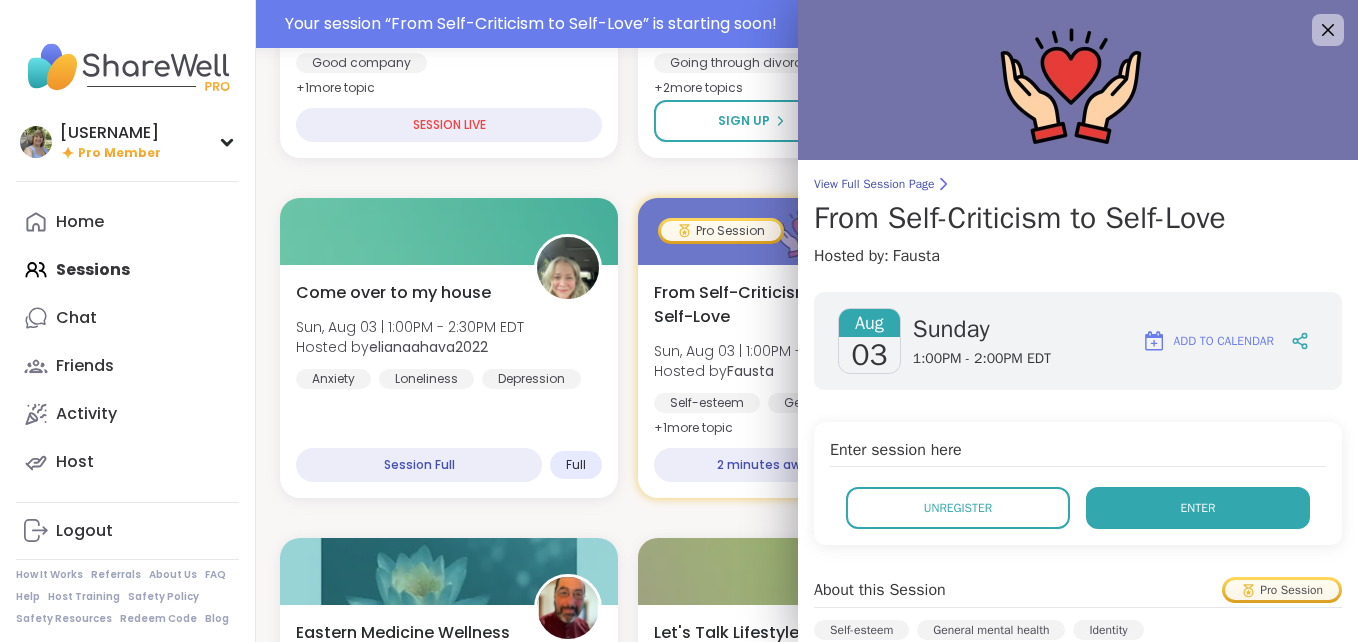 click on "Enter" at bounding box center [1198, 508] 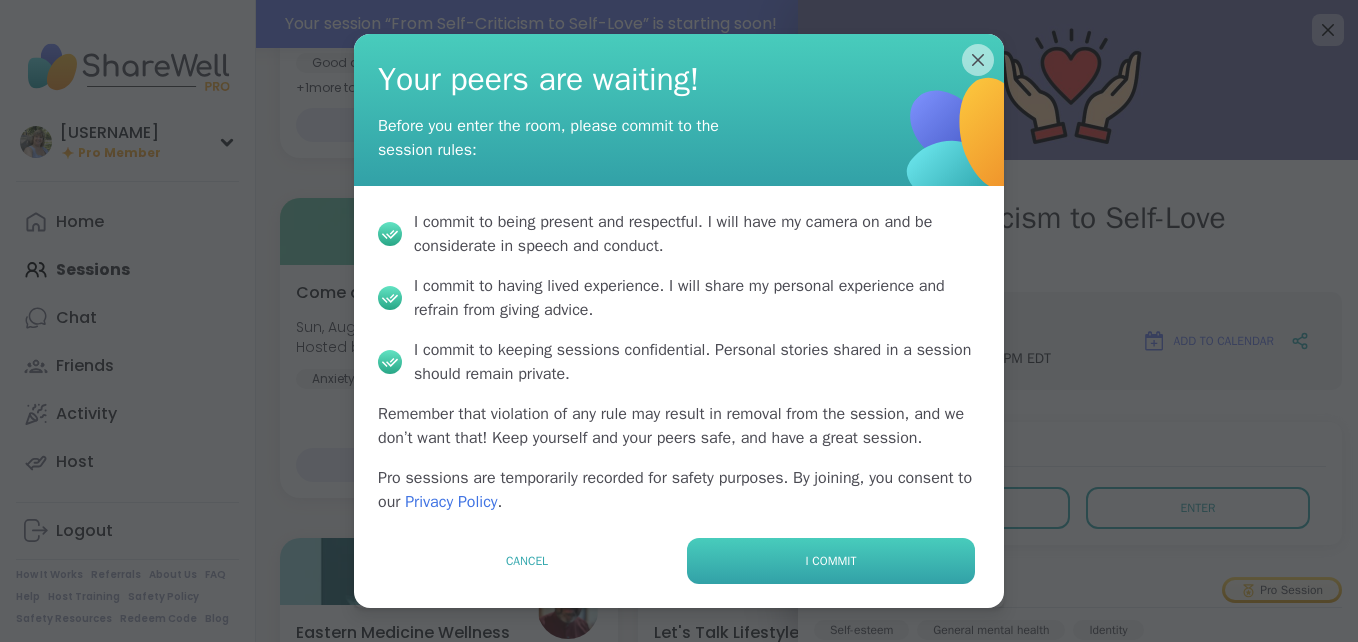 click on "I commit" at bounding box center (831, 561) 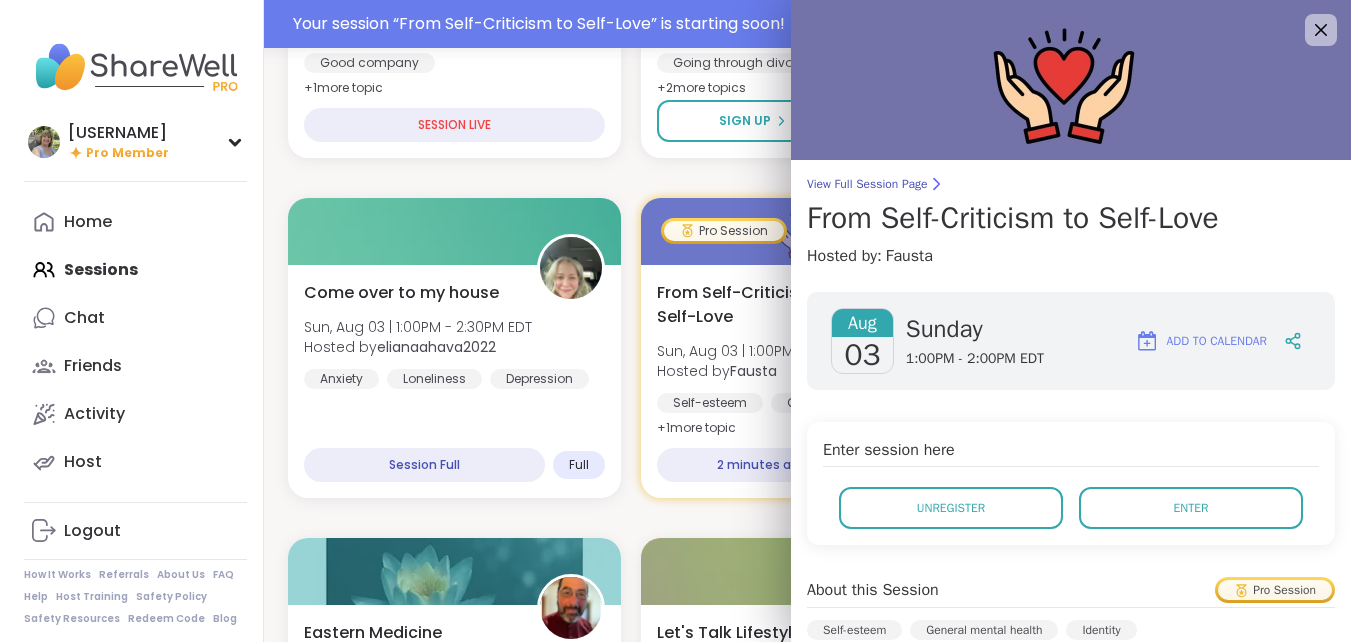 scroll, scrollTop: 0, scrollLeft: 0, axis: both 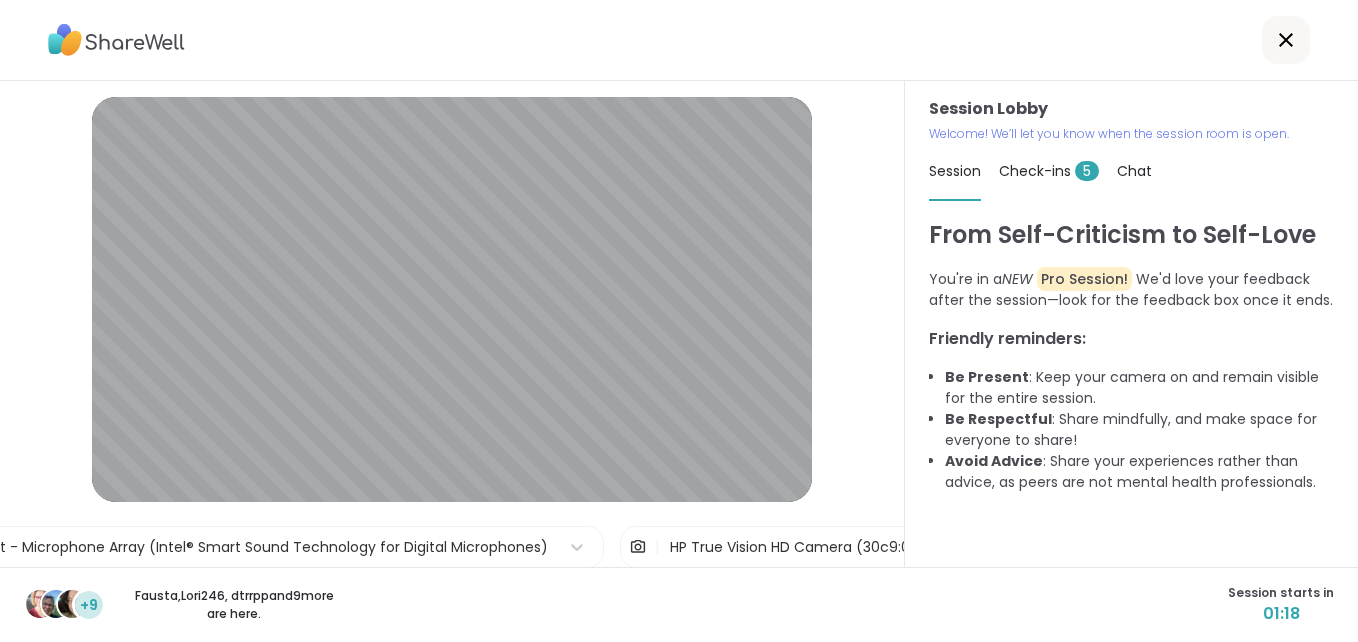 click on "Check-ins 5" at bounding box center [1049, 171] 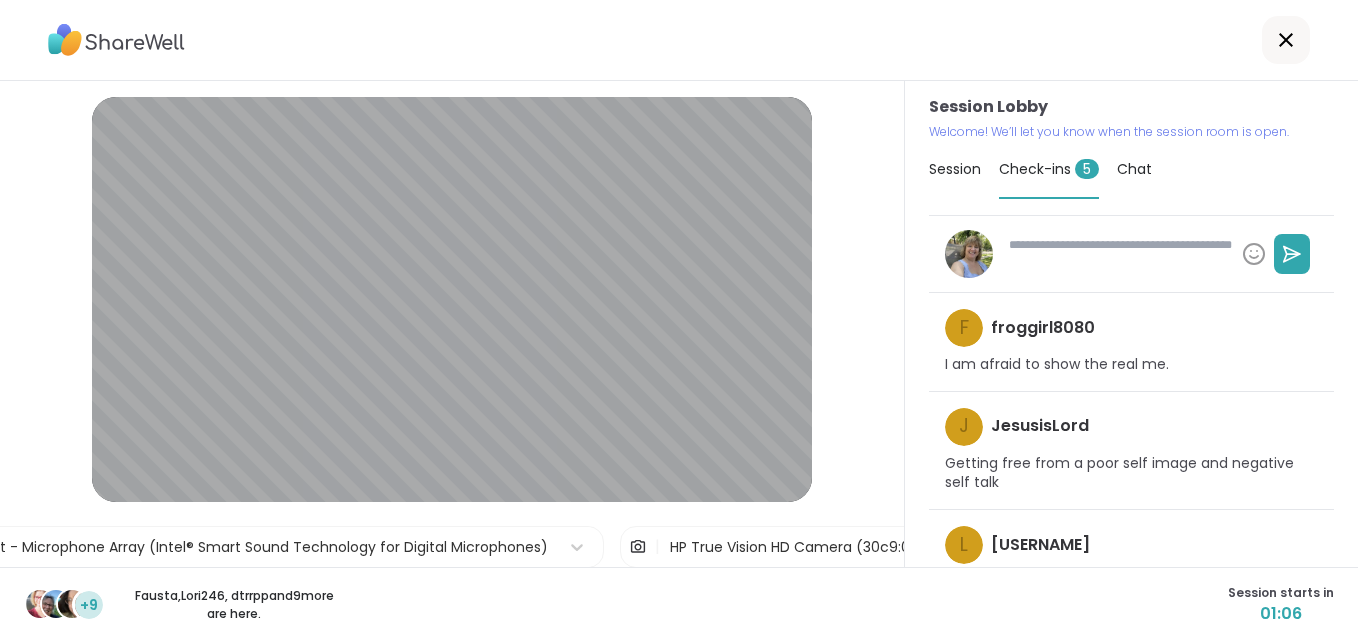 scroll, scrollTop: 0, scrollLeft: 0, axis: both 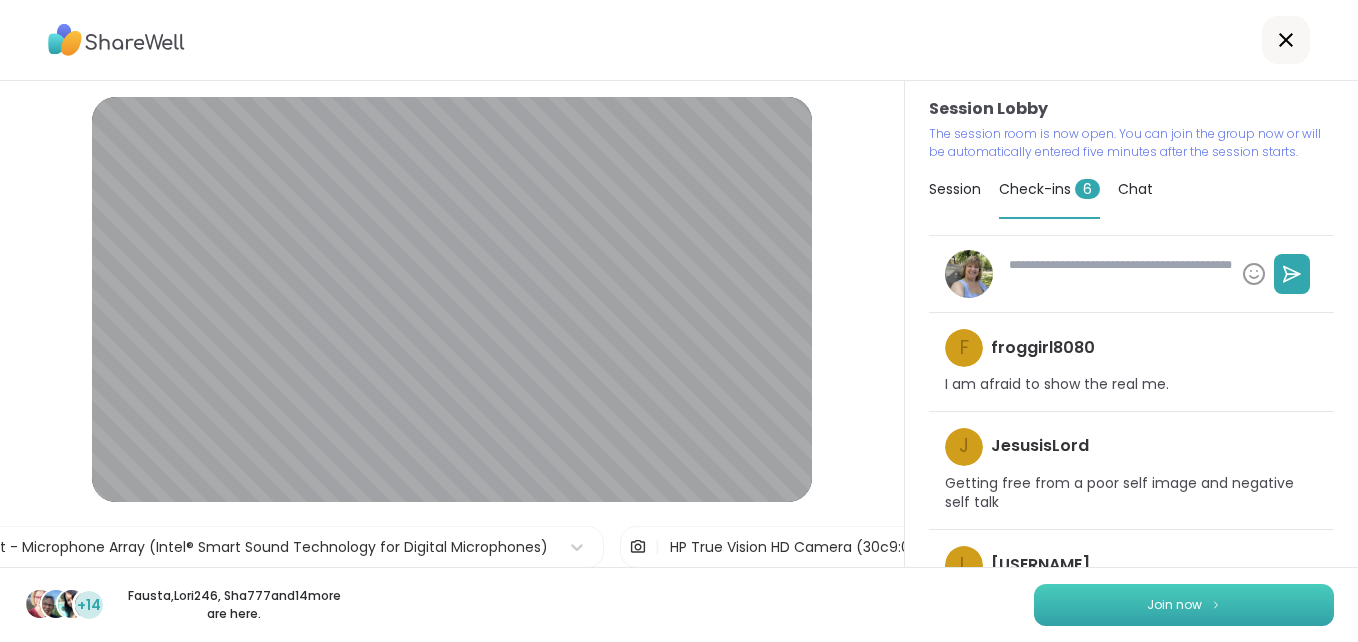 click on "Join now" at bounding box center (1174, 605) 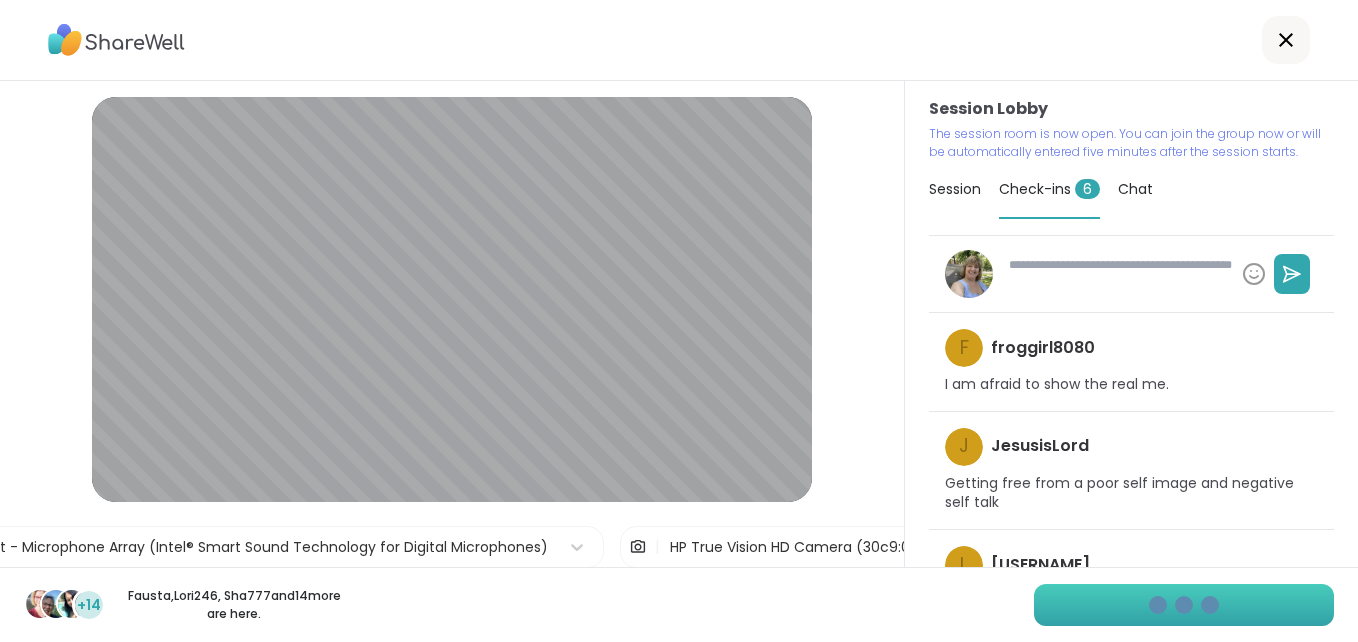 type on "*" 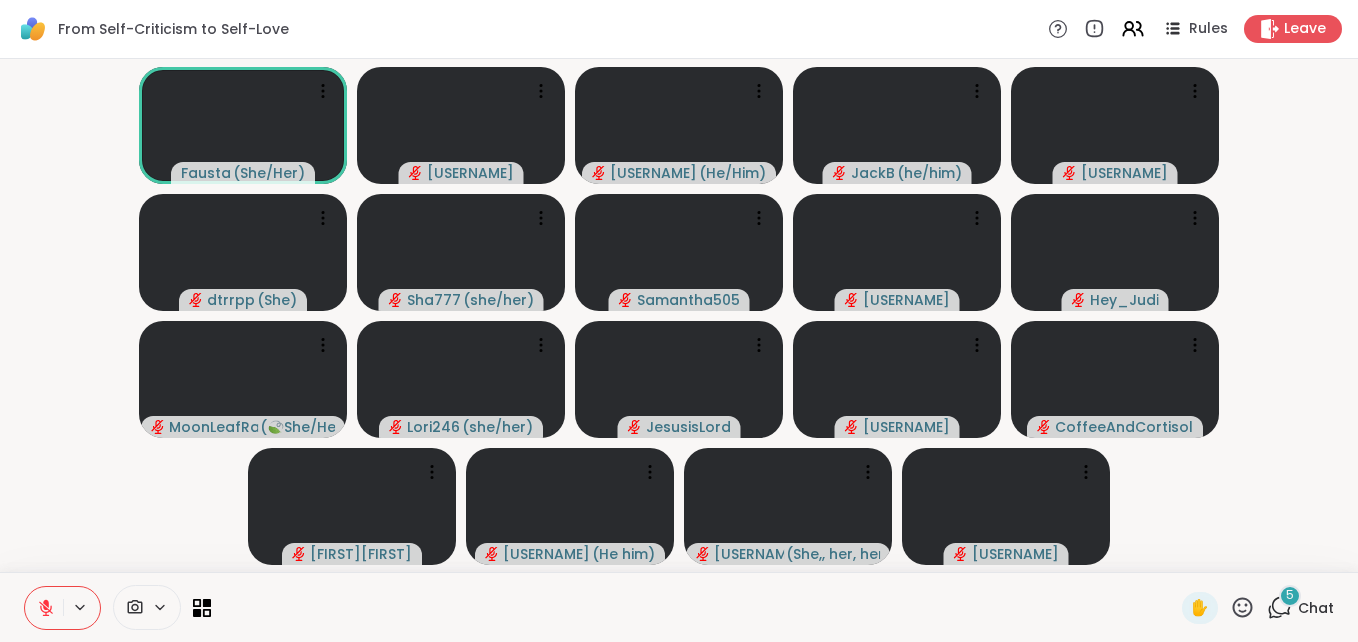 click on "Chat" at bounding box center (1316, 608) 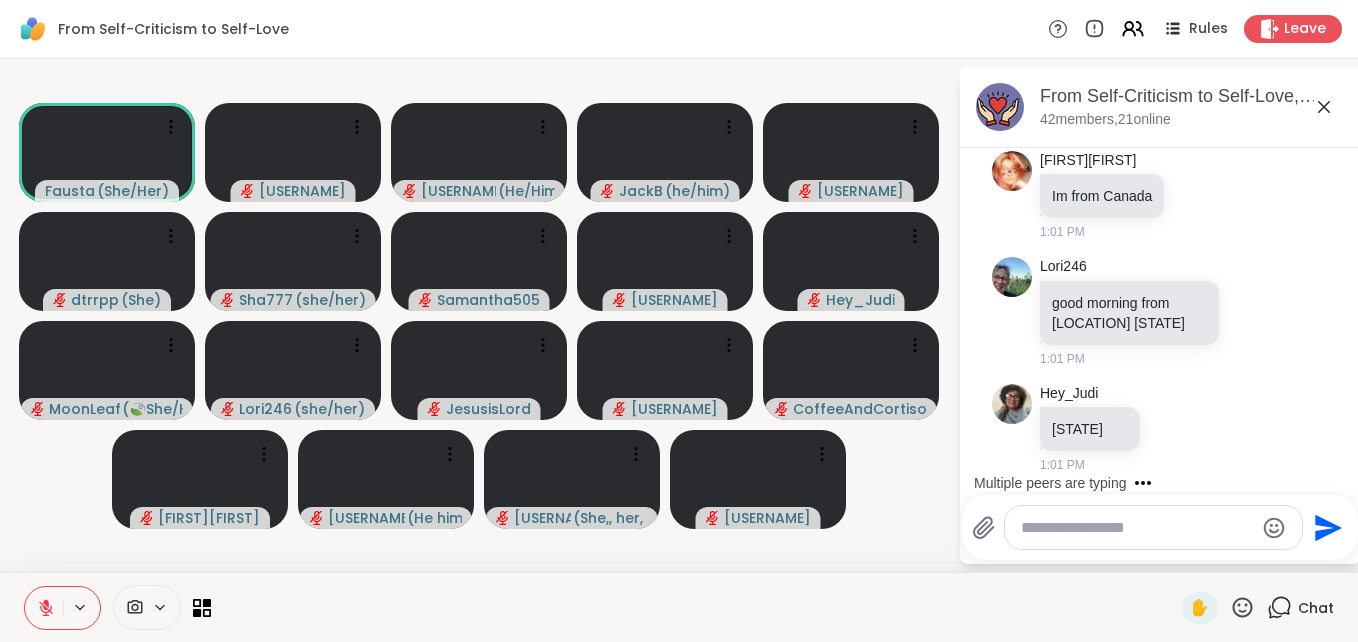 scroll, scrollTop: 2131, scrollLeft: 0, axis: vertical 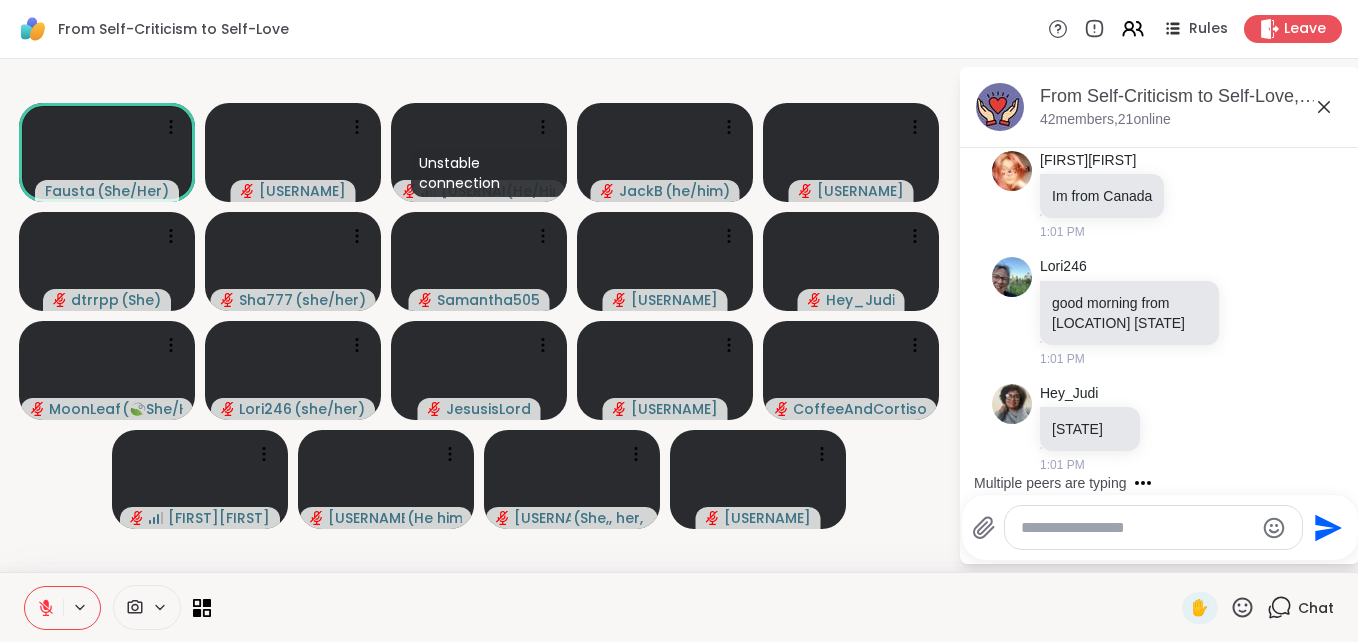 click at bounding box center (1137, 528) 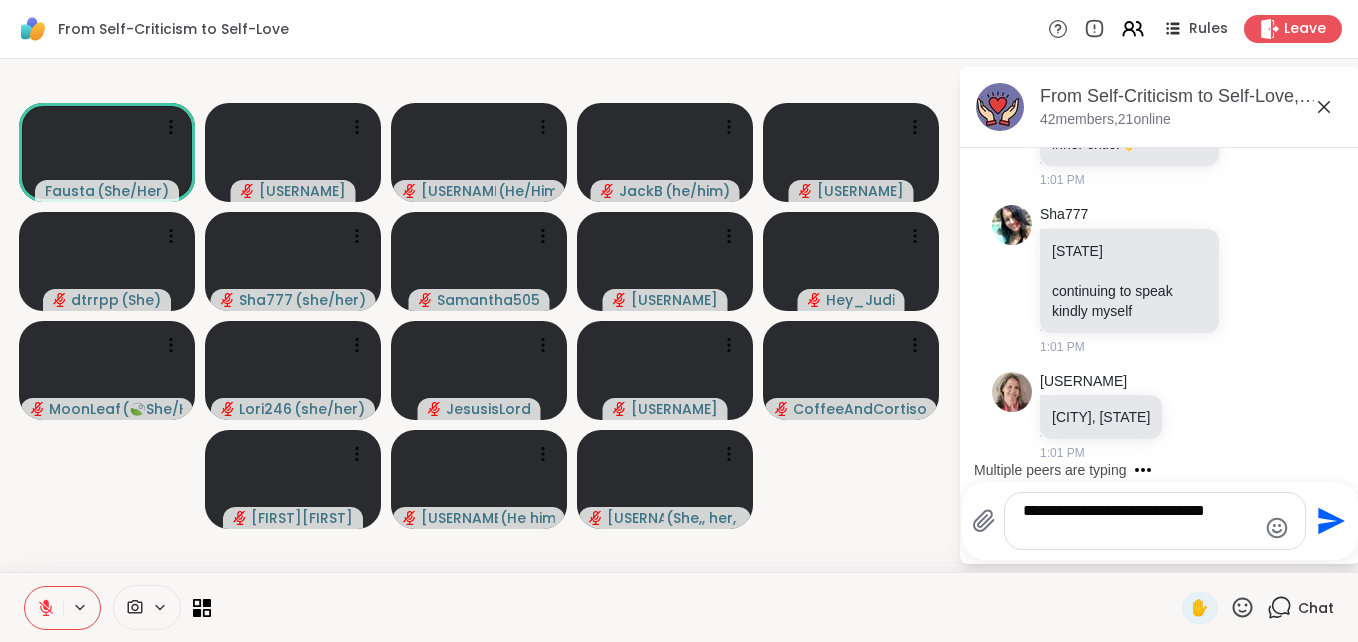scroll, scrollTop: 2570, scrollLeft: 0, axis: vertical 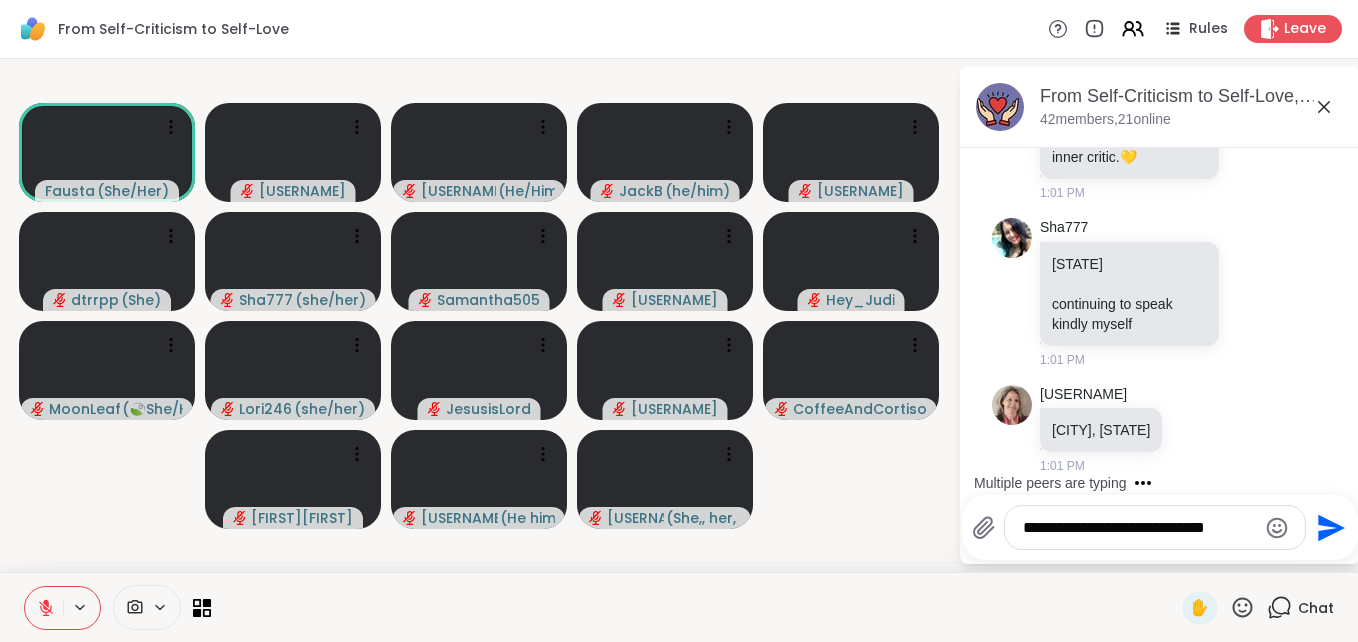 type on "**********" 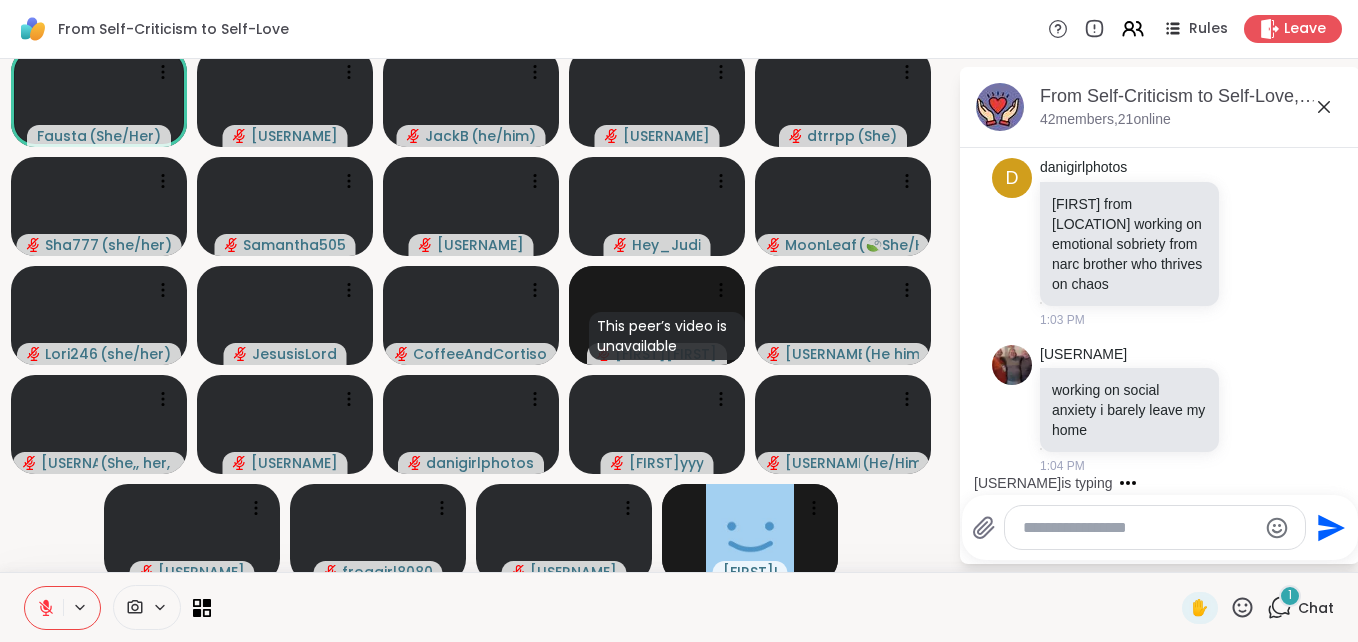 scroll, scrollTop: 4966, scrollLeft: 0, axis: vertical 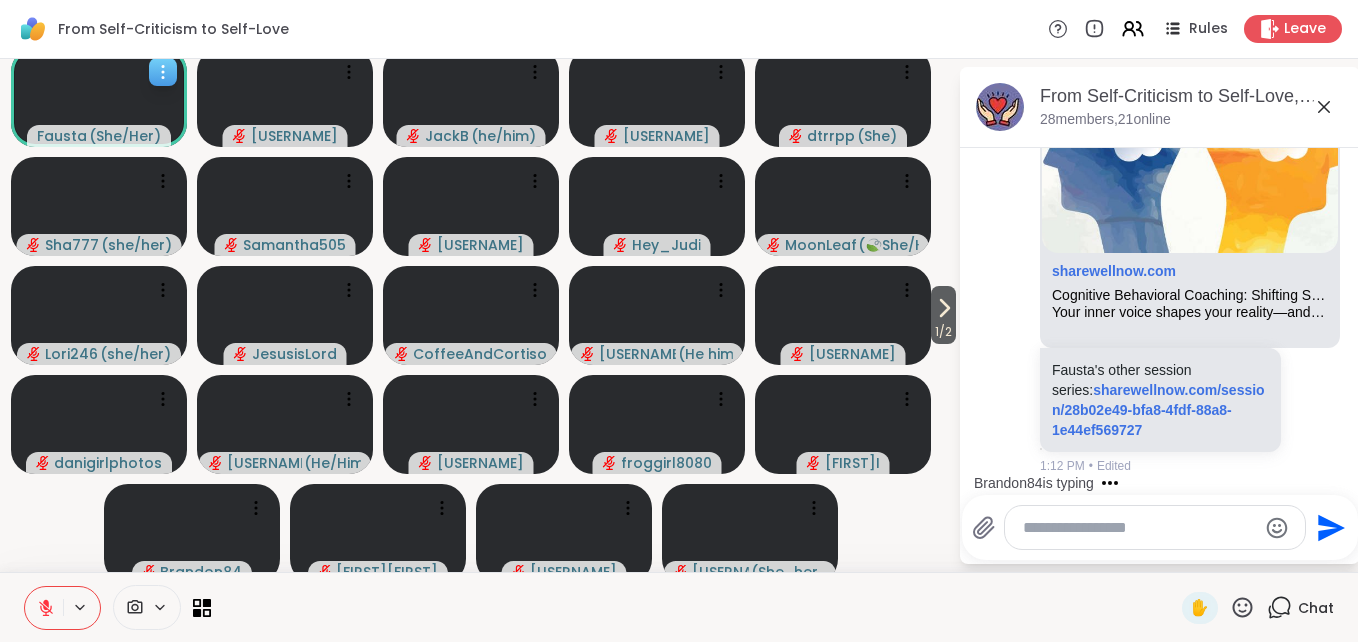 click 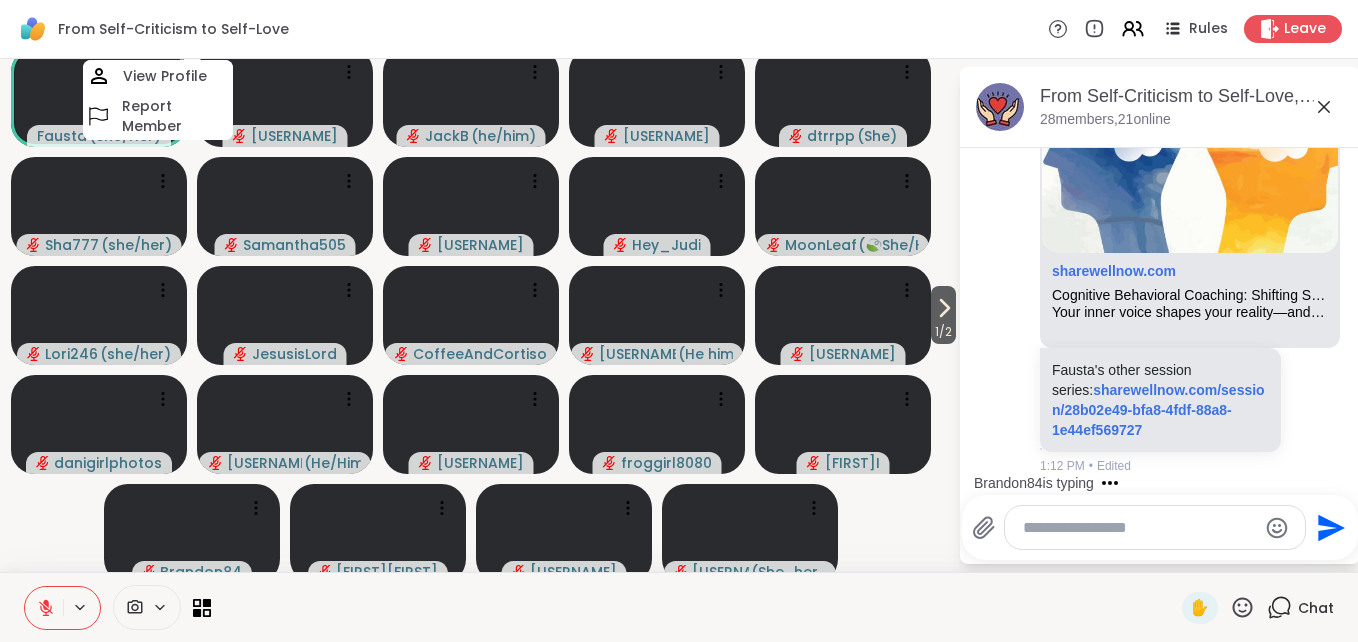 click on "From Self-Criticism to Self-Love Rules Leave" at bounding box center [679, 29] 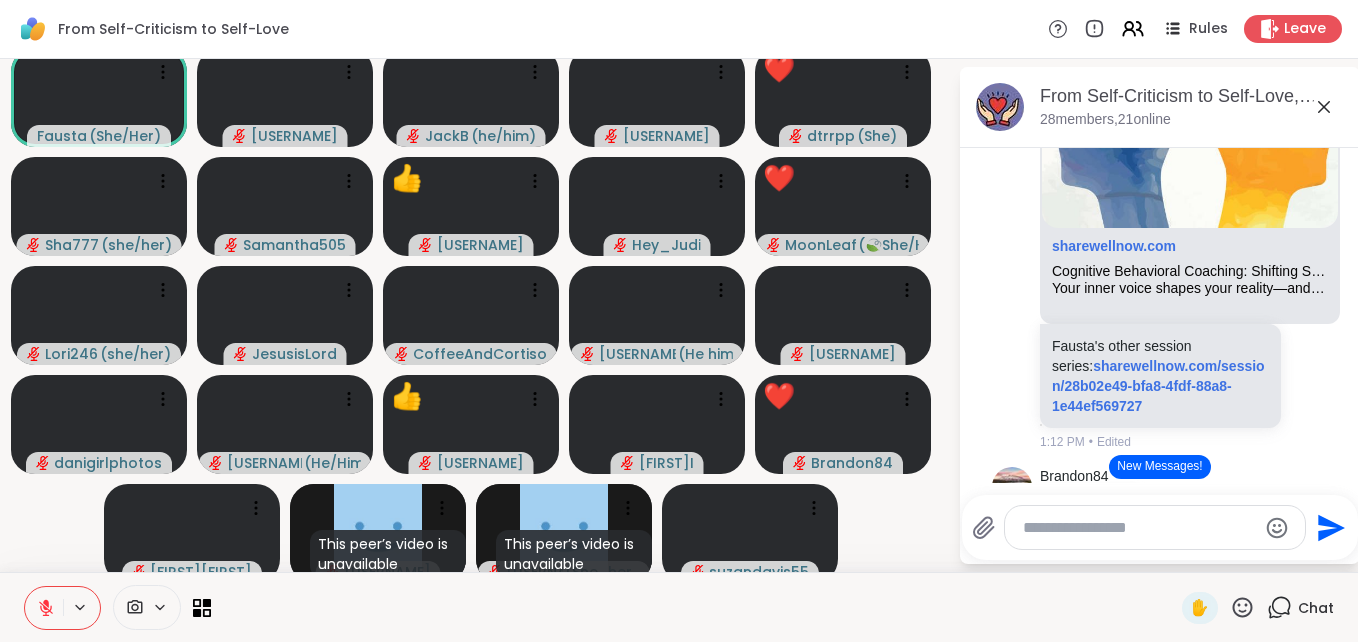 click at bounding box center [696, 607] 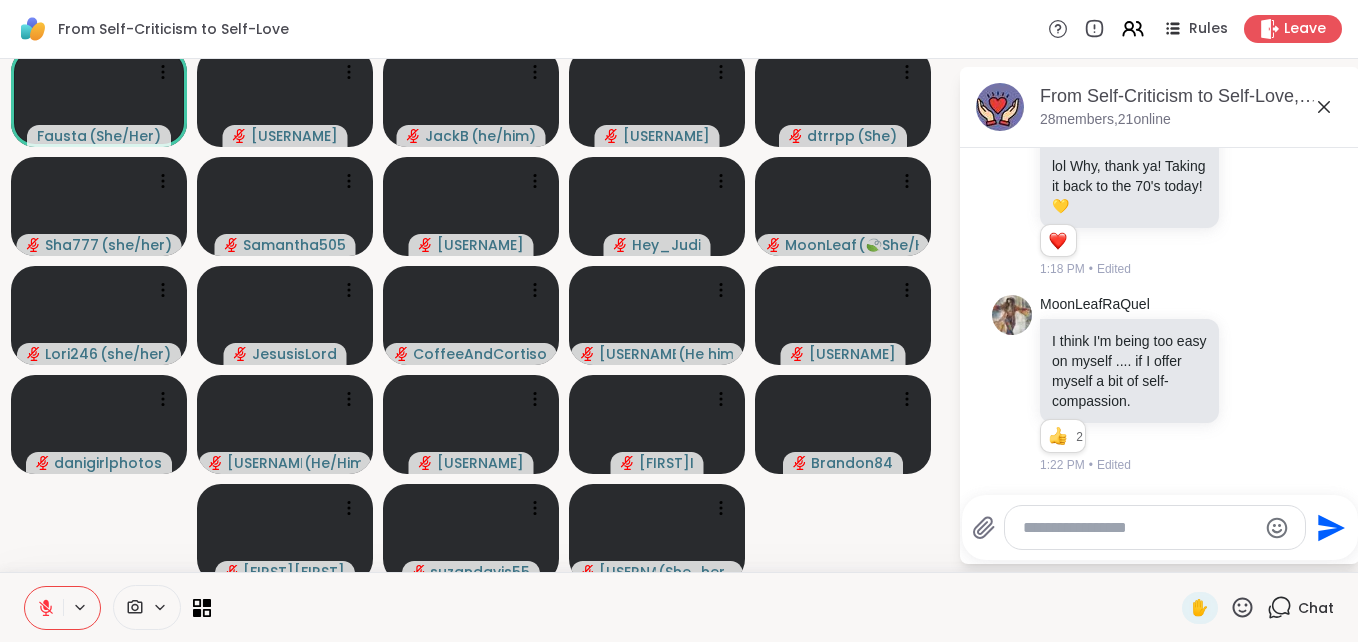 scroll, scrollTop: 8155, scrollLeft: 0, axis: vertical 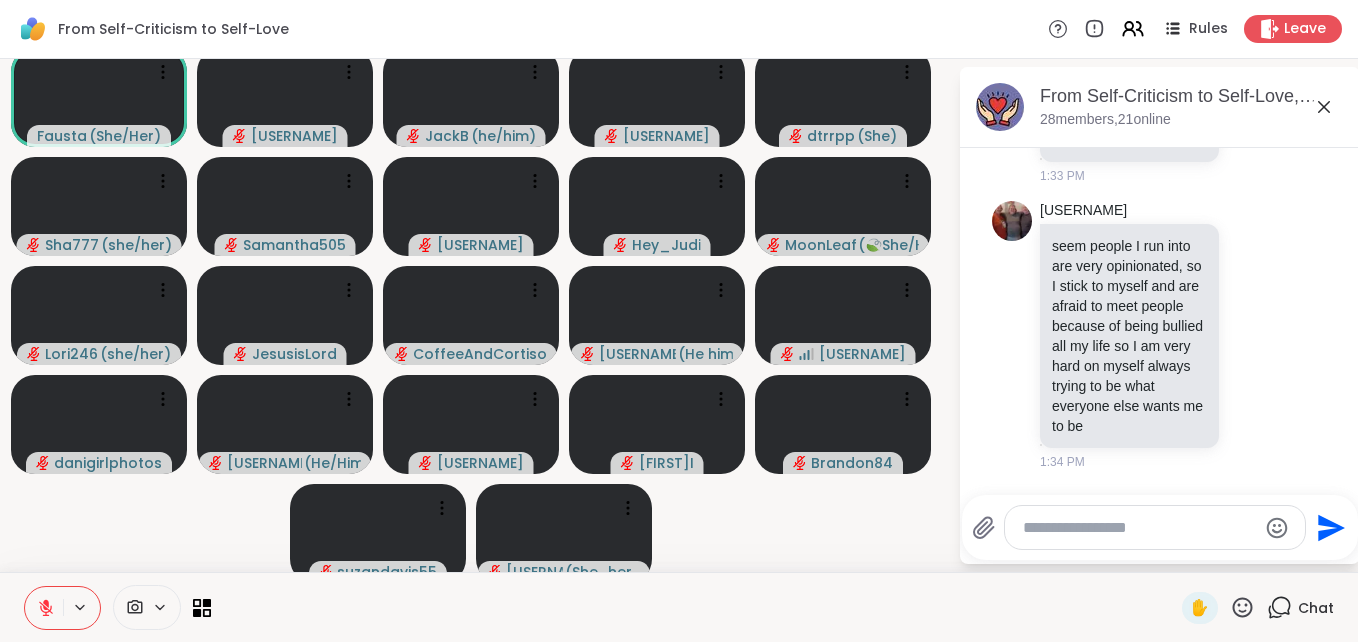 click at bounding box center (1139, 528) 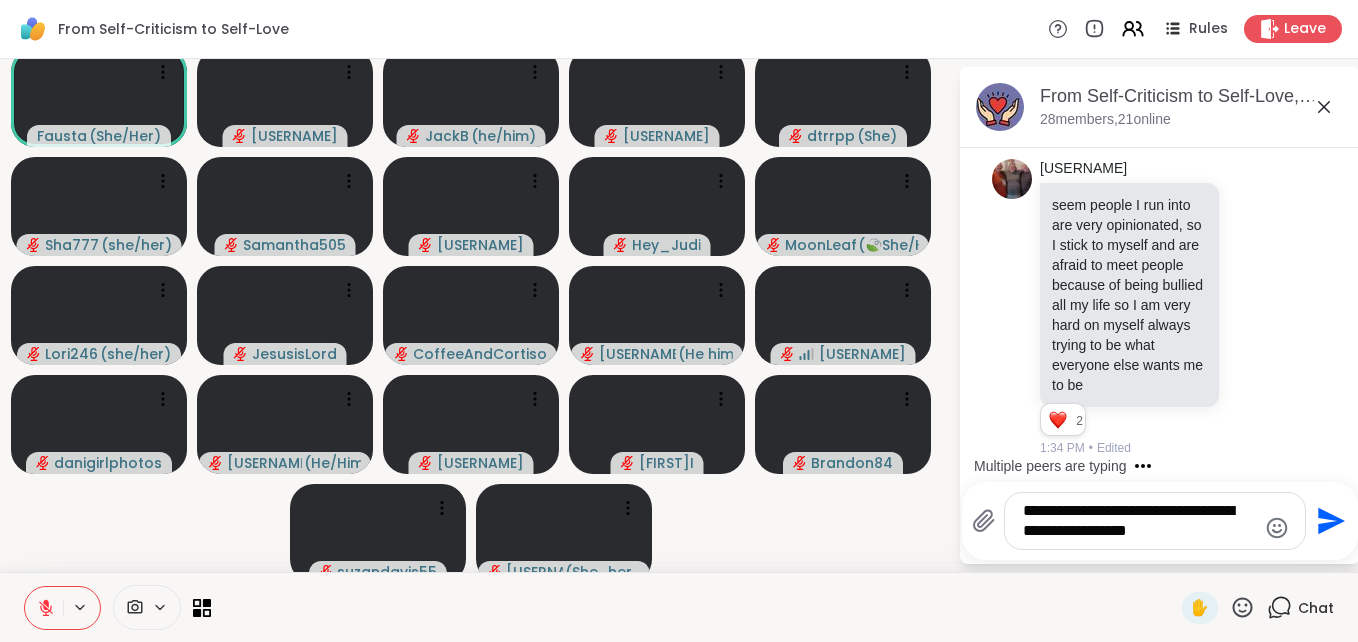 scroll, scrollTop: 11445, scrollLeft: 0, axis: vertical 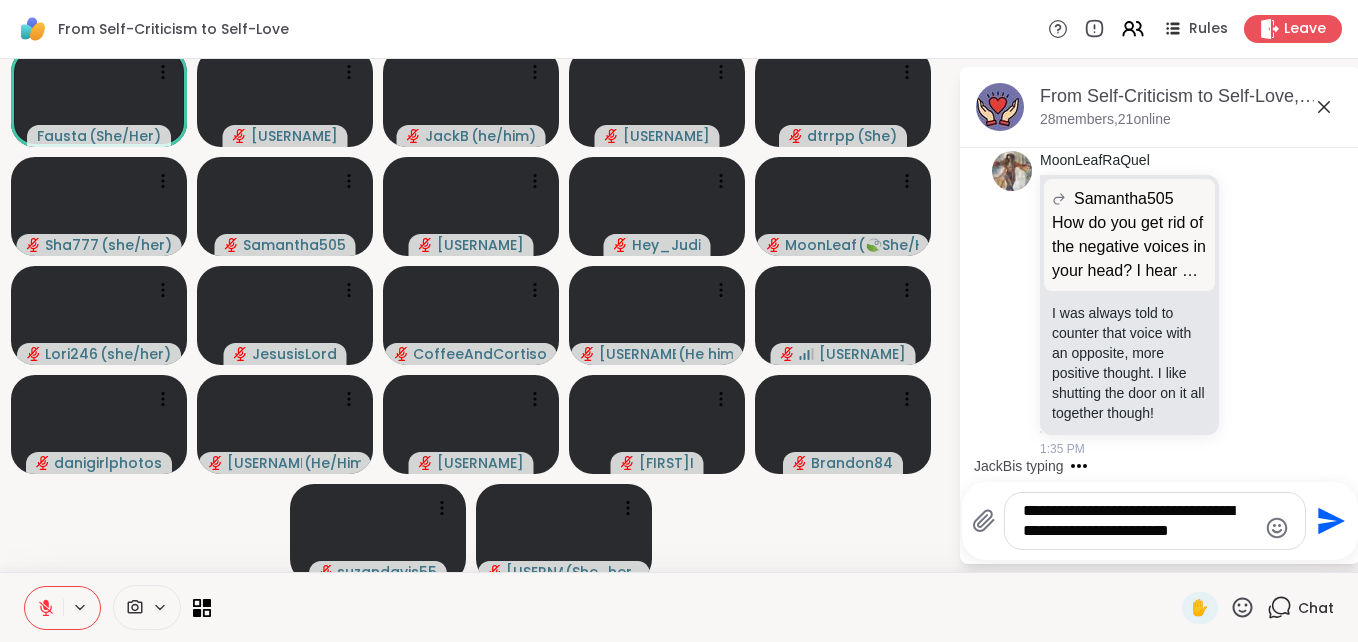 type on "**********" 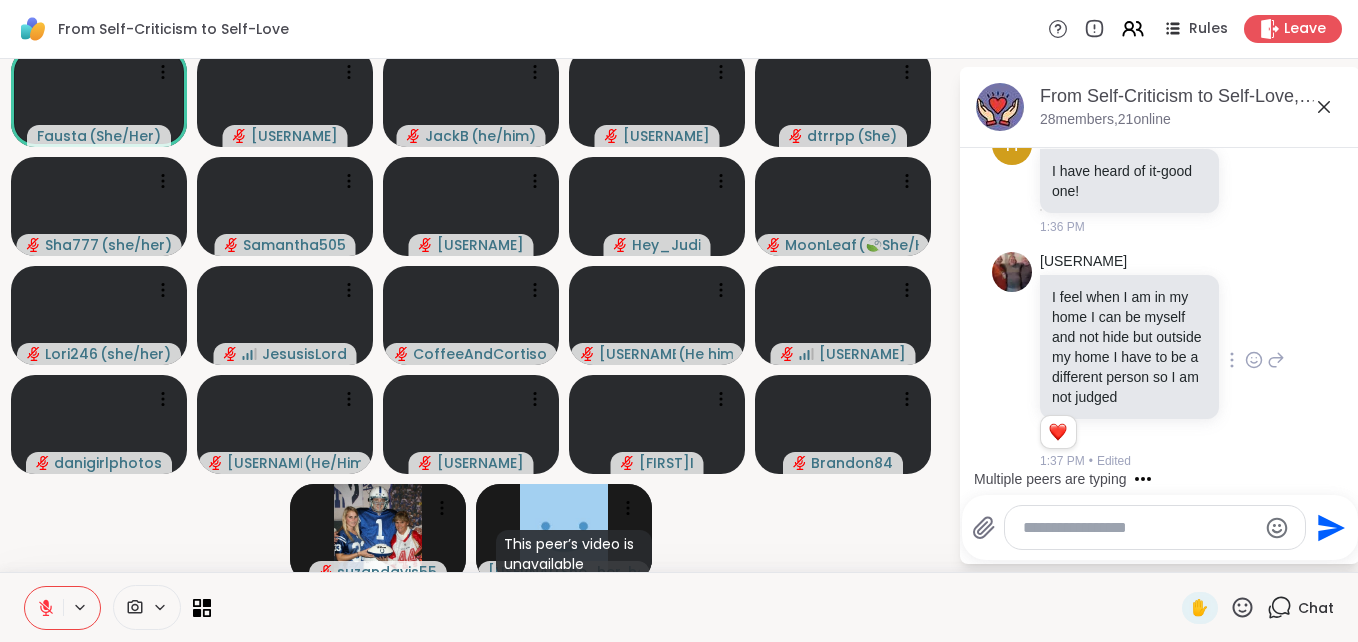 scroll, scrollTop: 12332, scrollLeft: 0, axis: vertical 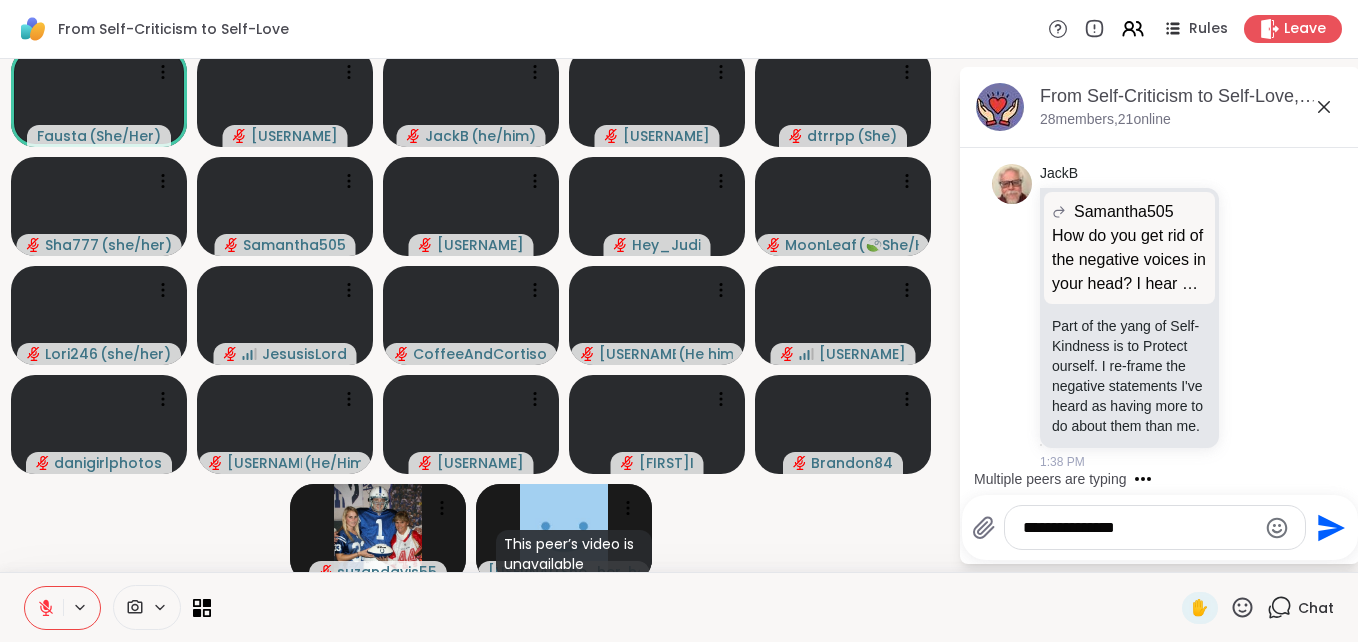 type on "**********" 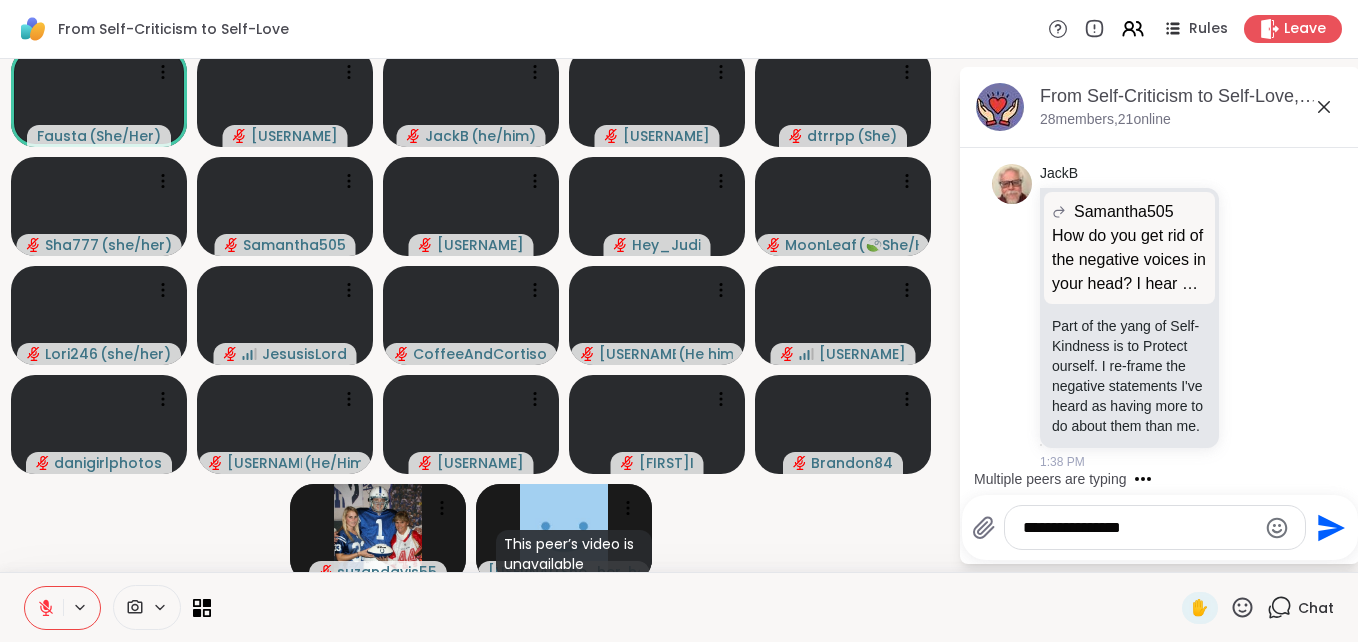 scroll, scrollTop: 12518, scrollLeft: 0, axis: vertical 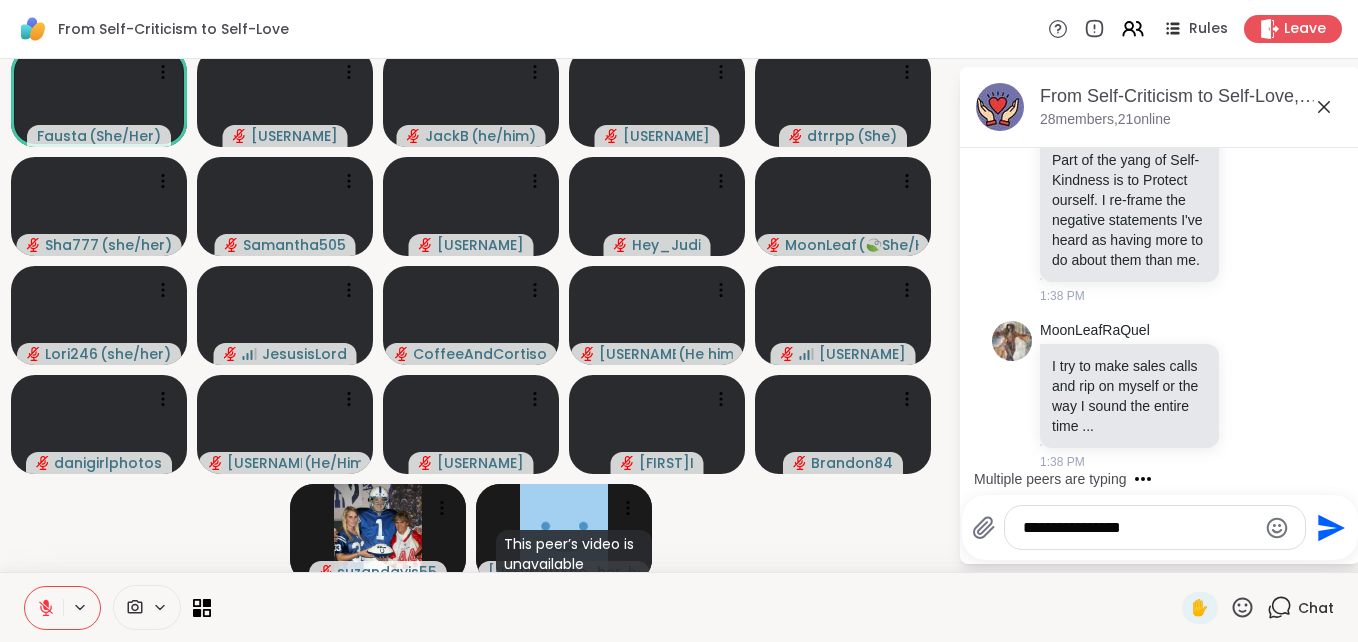 type 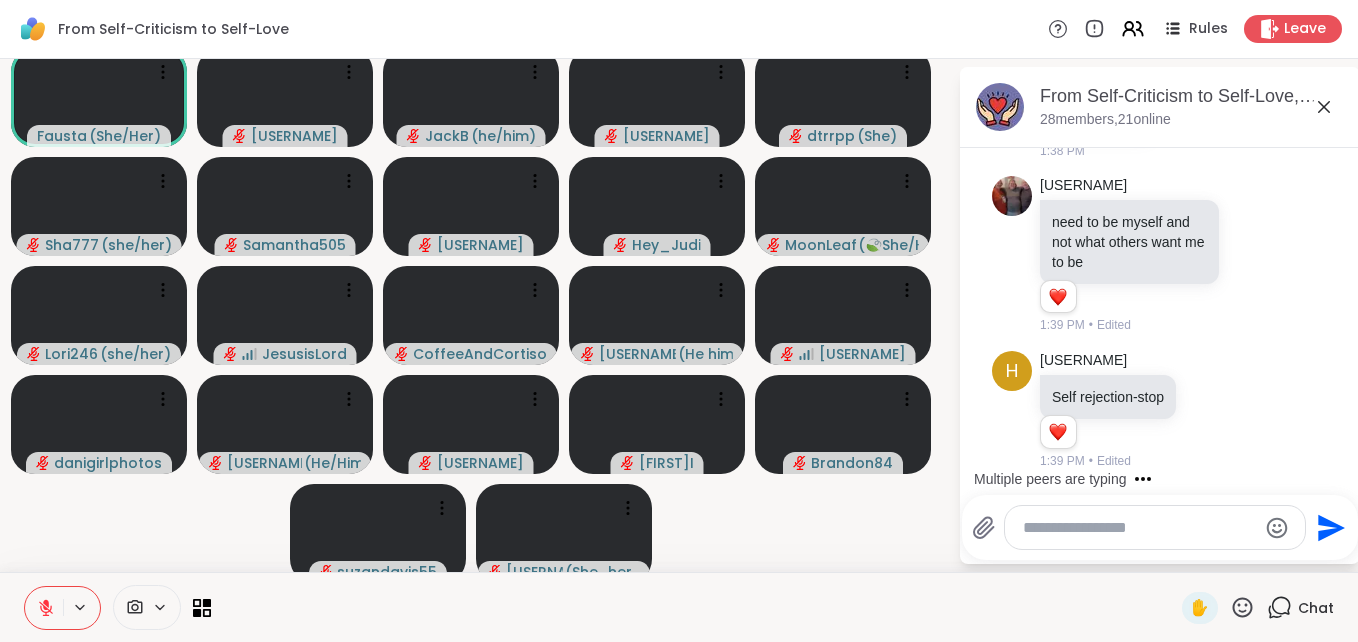 scroll, scrollTop: 13683, scrollLeft: 0, axis: vertical 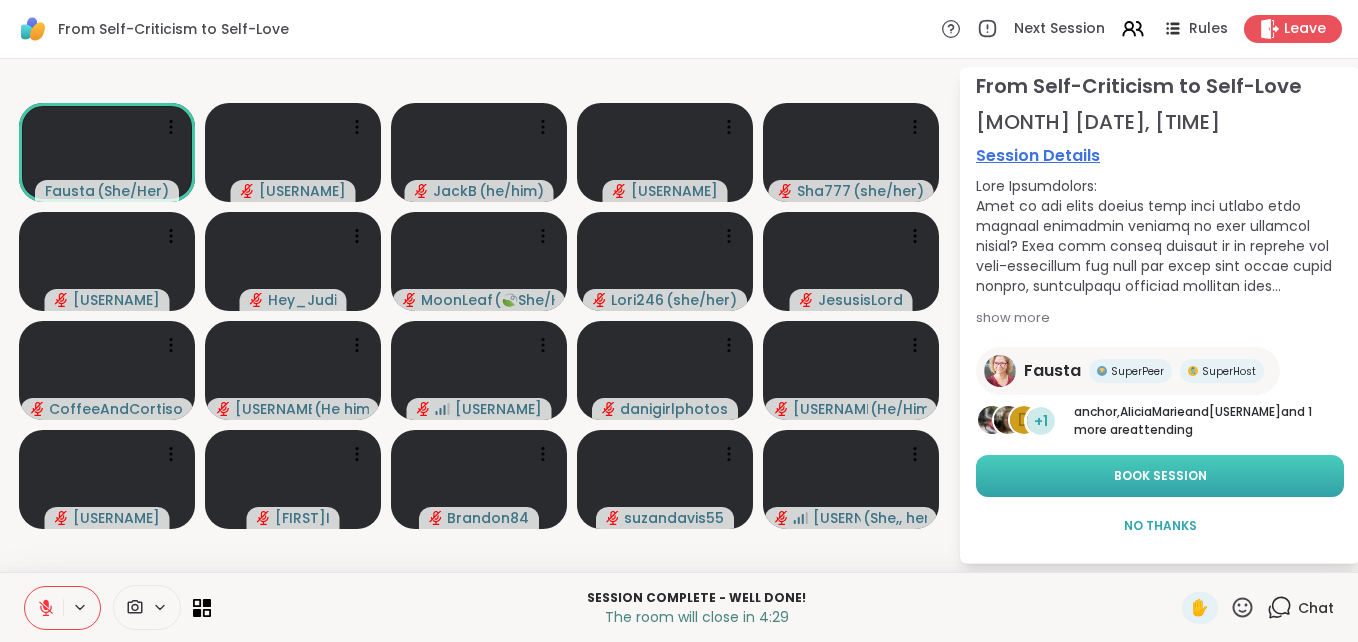 click on "Book Session" at bounding box center [1160, 476] 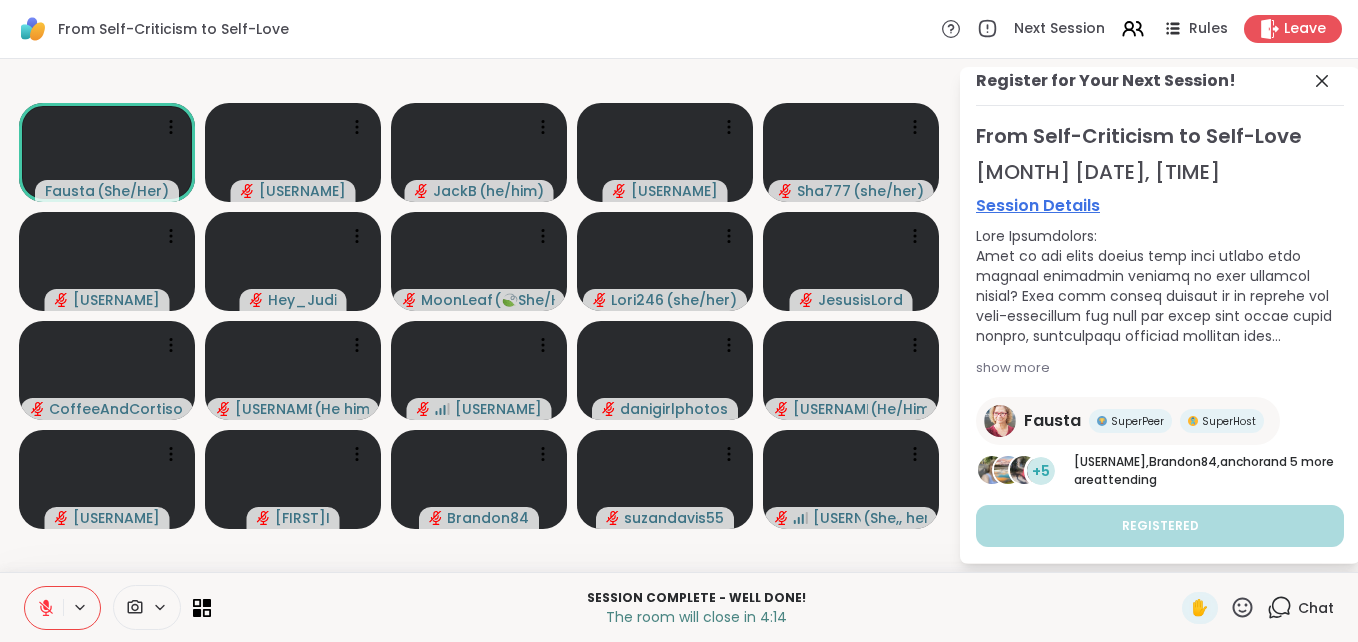 scroll, scrollTop: 13, scrollLeft: 0, axis: vertical 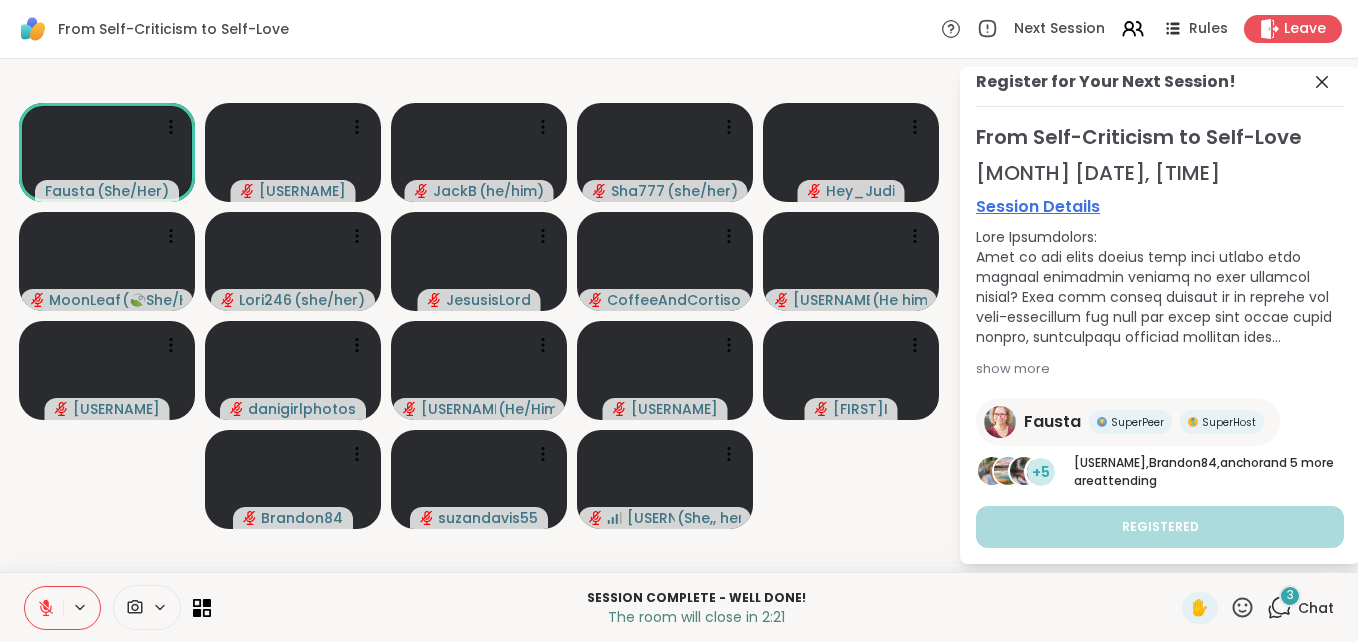 click on "Chat" at bounding box center [1316, 608] 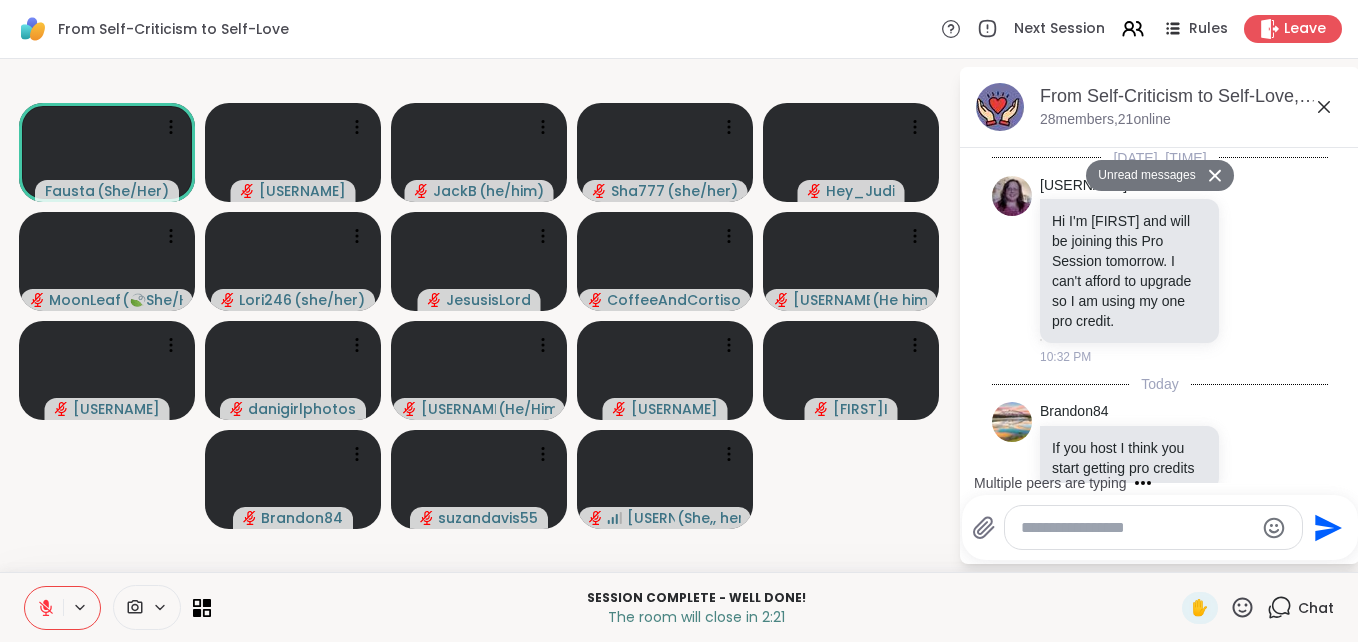 scroll, scrollTop: 20624, scrollLeft: 0, axis: vertical 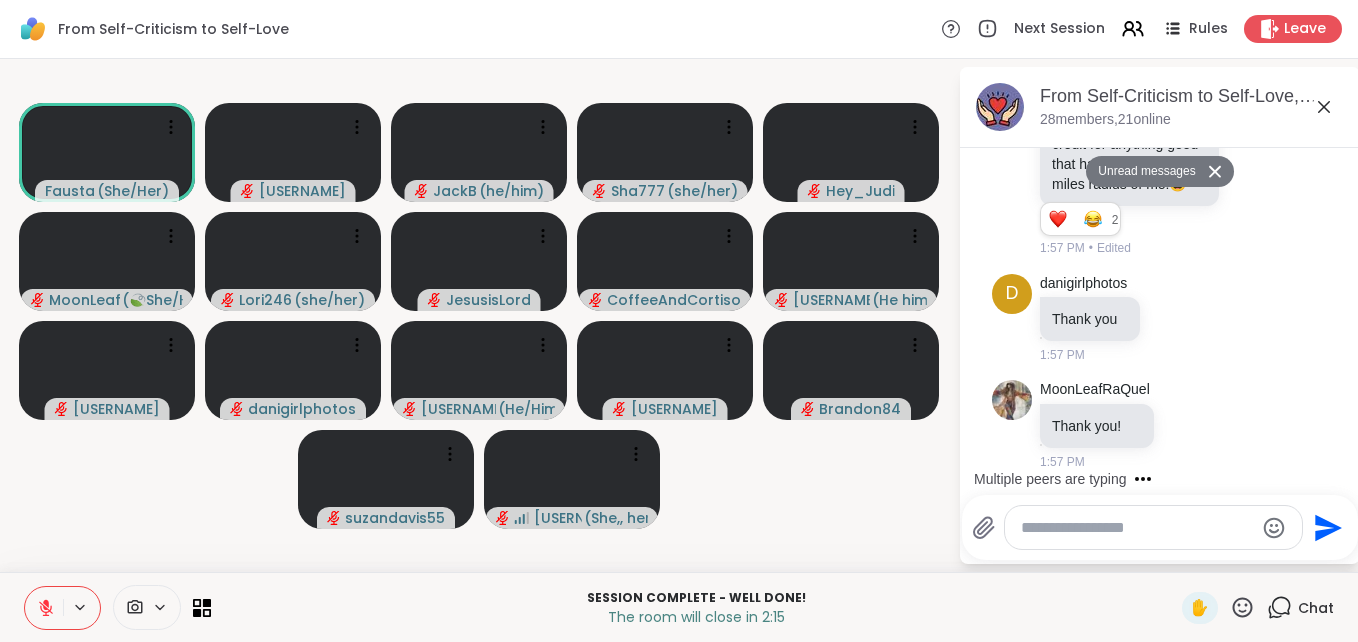 click at bounding box center [1137, 528] 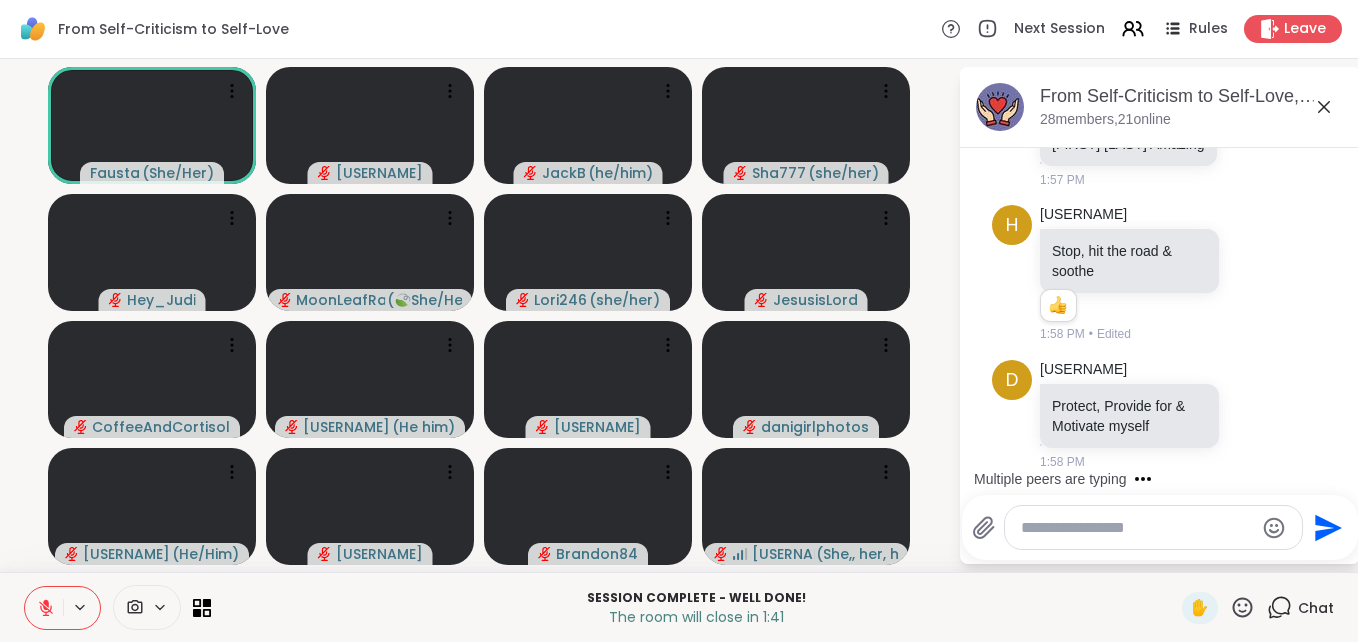 scroll, scrollTop: 21518, scrollLeft: 0, axis: vertical 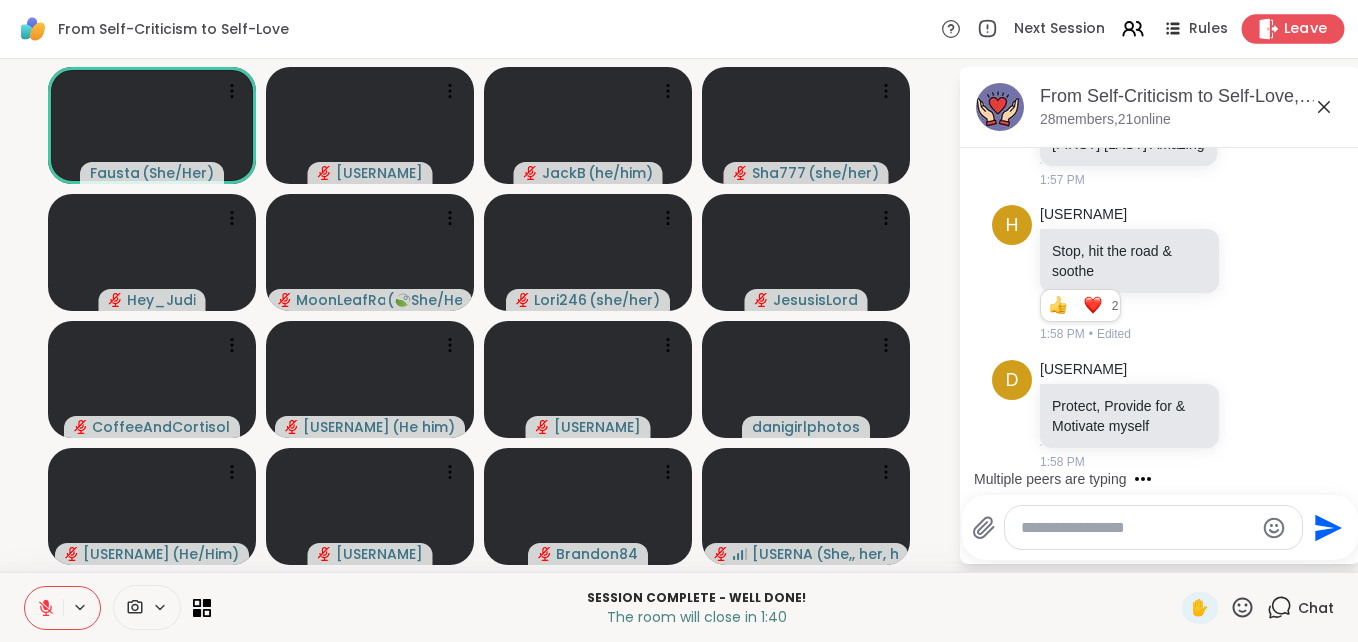click on "Leave" at bounding box center [1306, 29] 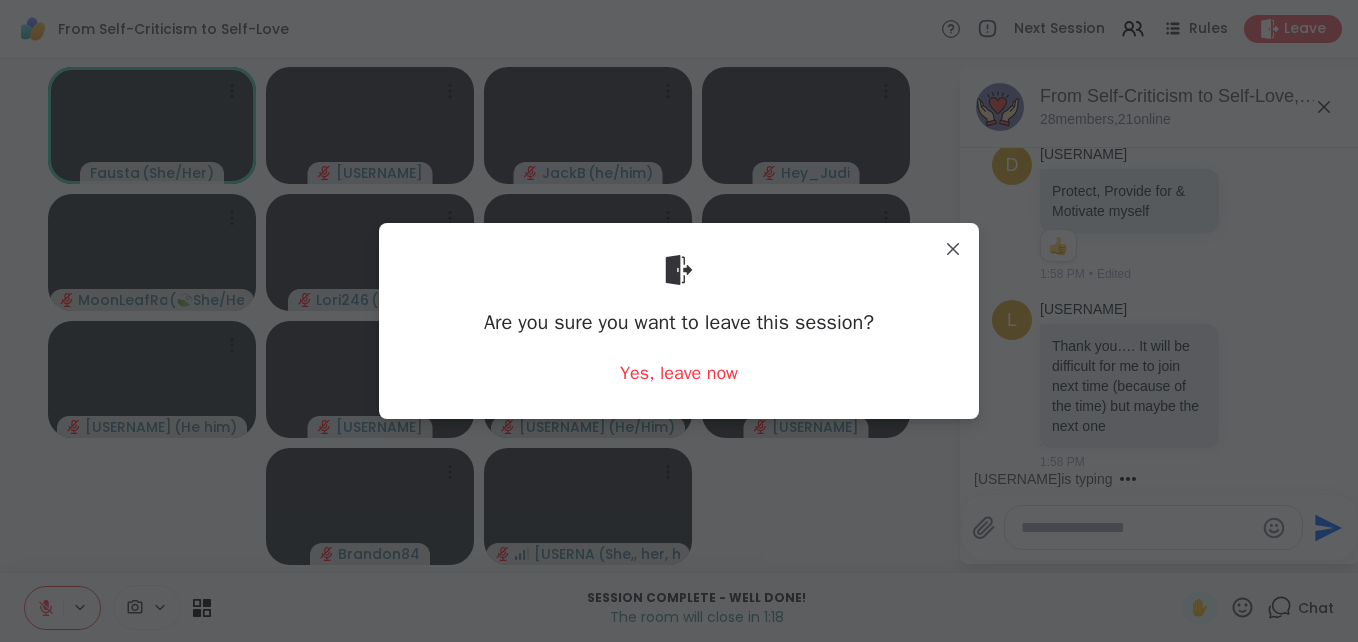 scroll, scrollTop: 21900, scrollLeft: 0, axis: vertical 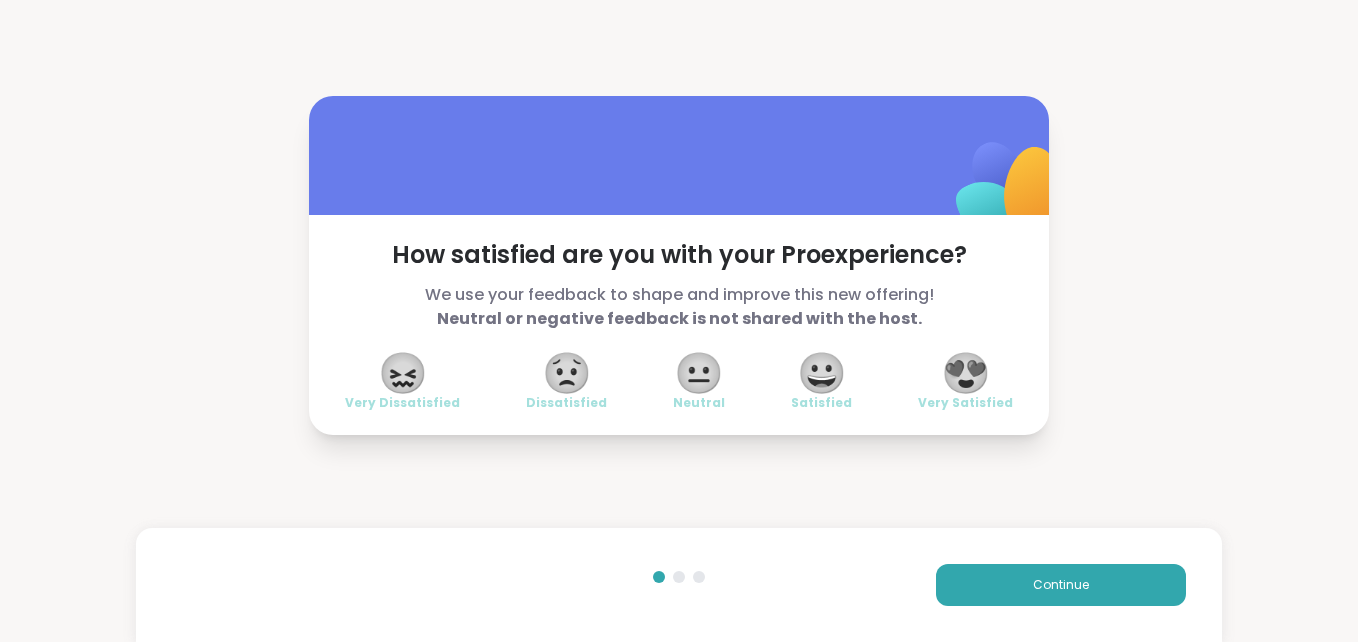 click on "😍" at bounding box center (966, 373) 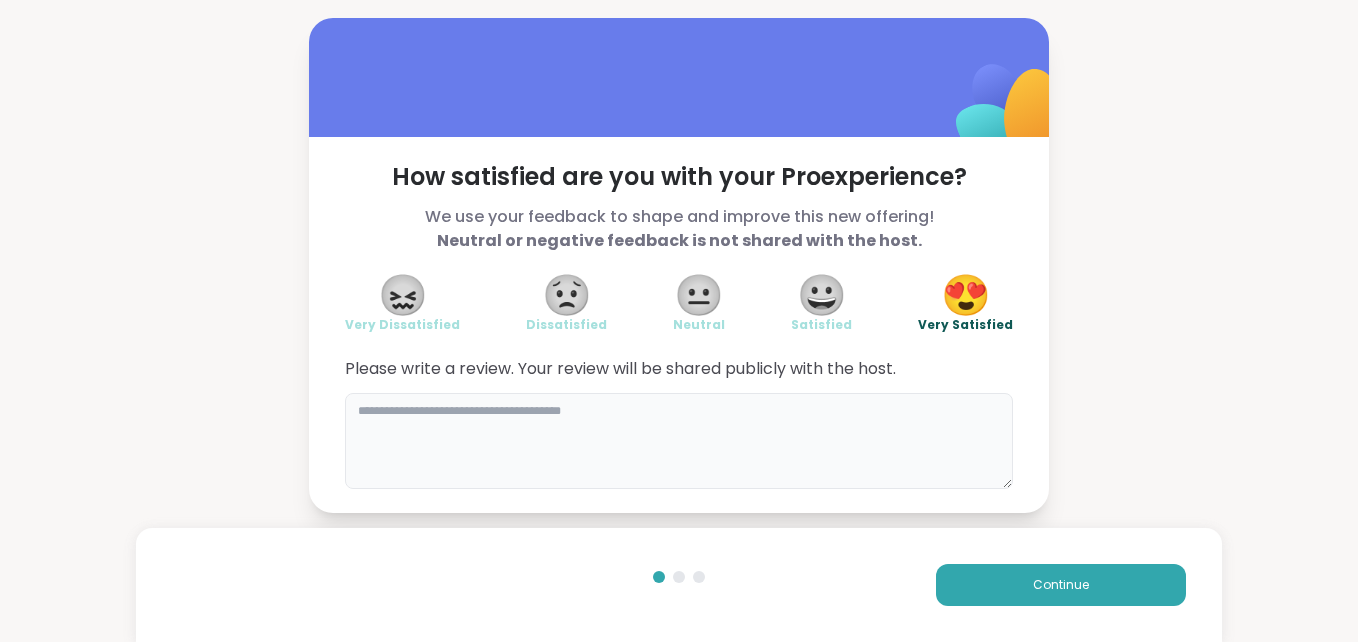 click at bounding box center (679, 441) 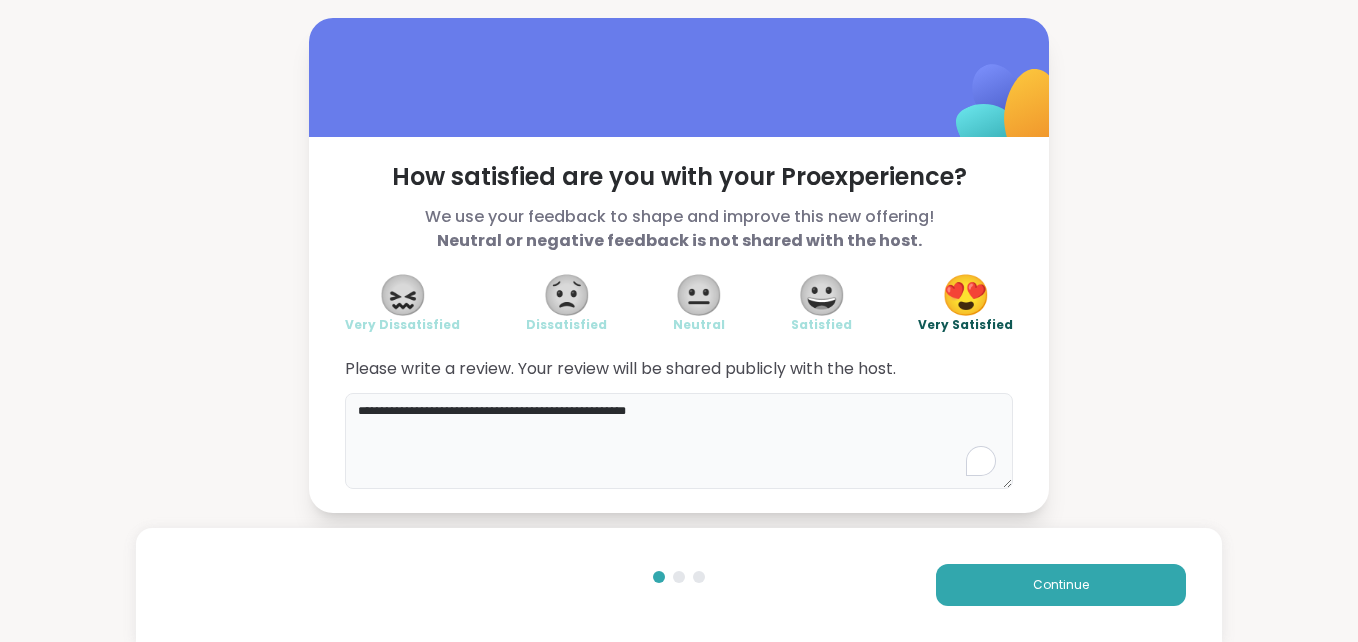 drag, startPoint x: 353, startPoint y: 412, endPoint x: 526, endPoint y: 387, distance: 174.79703 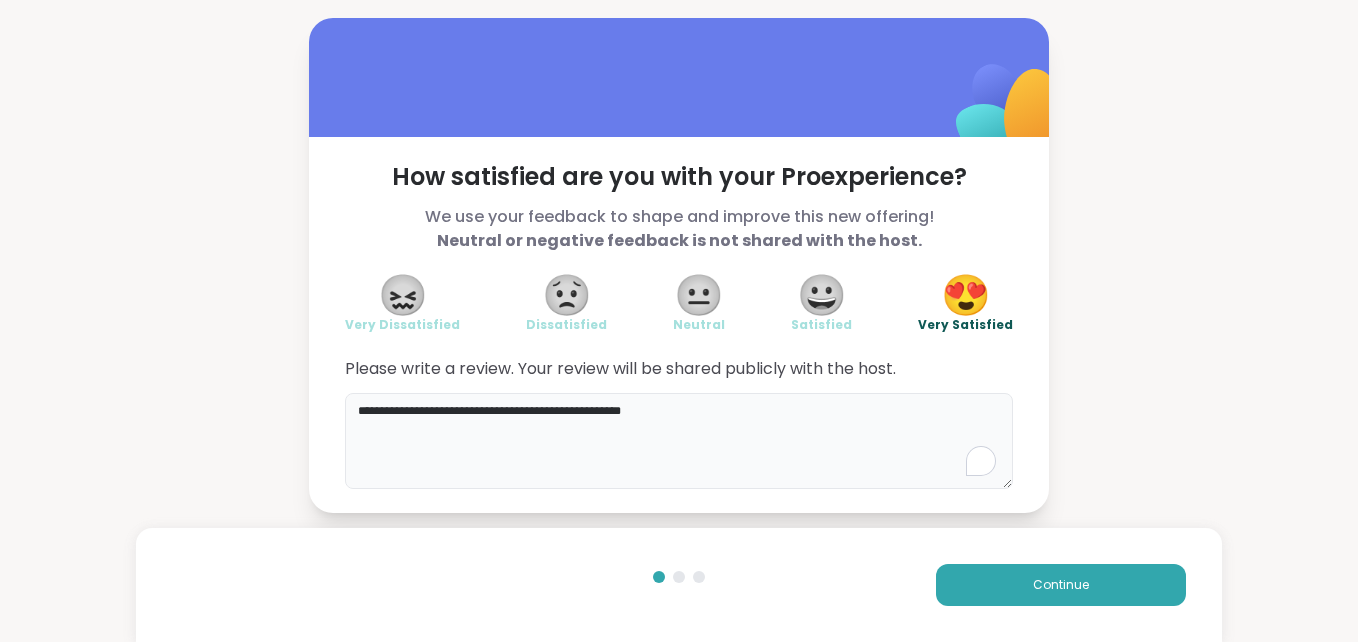 click on "**********" at bounding box center (679, 441) 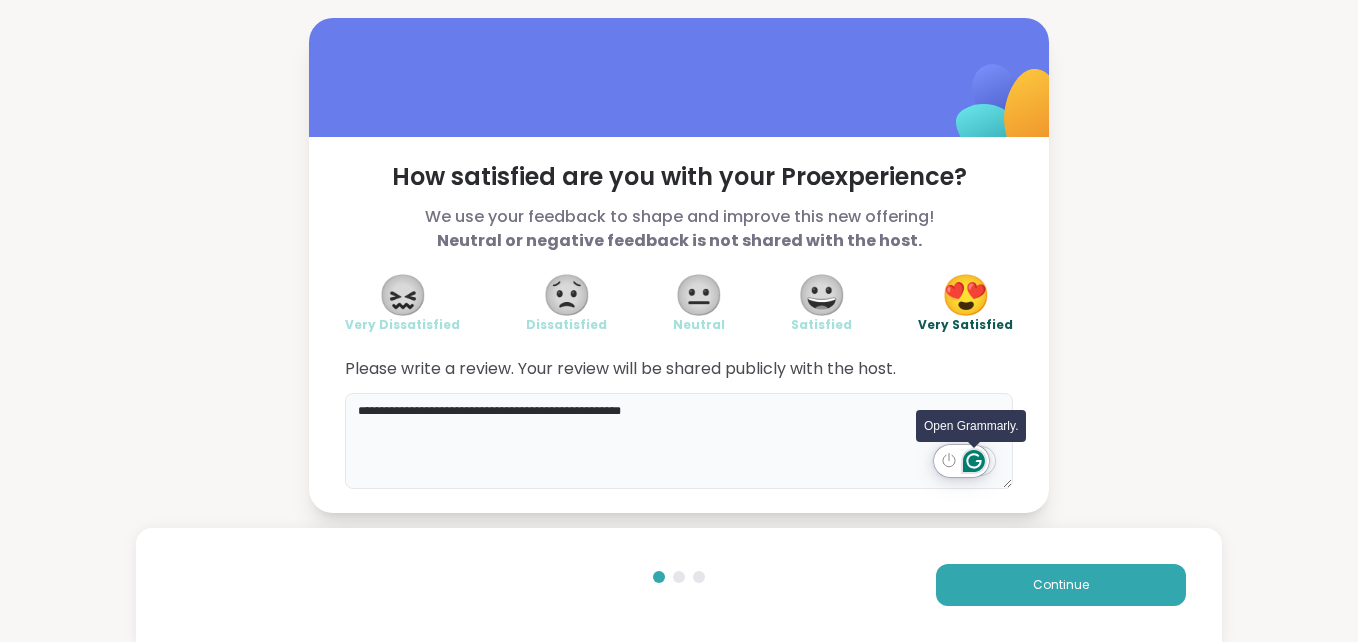 type on "**********" 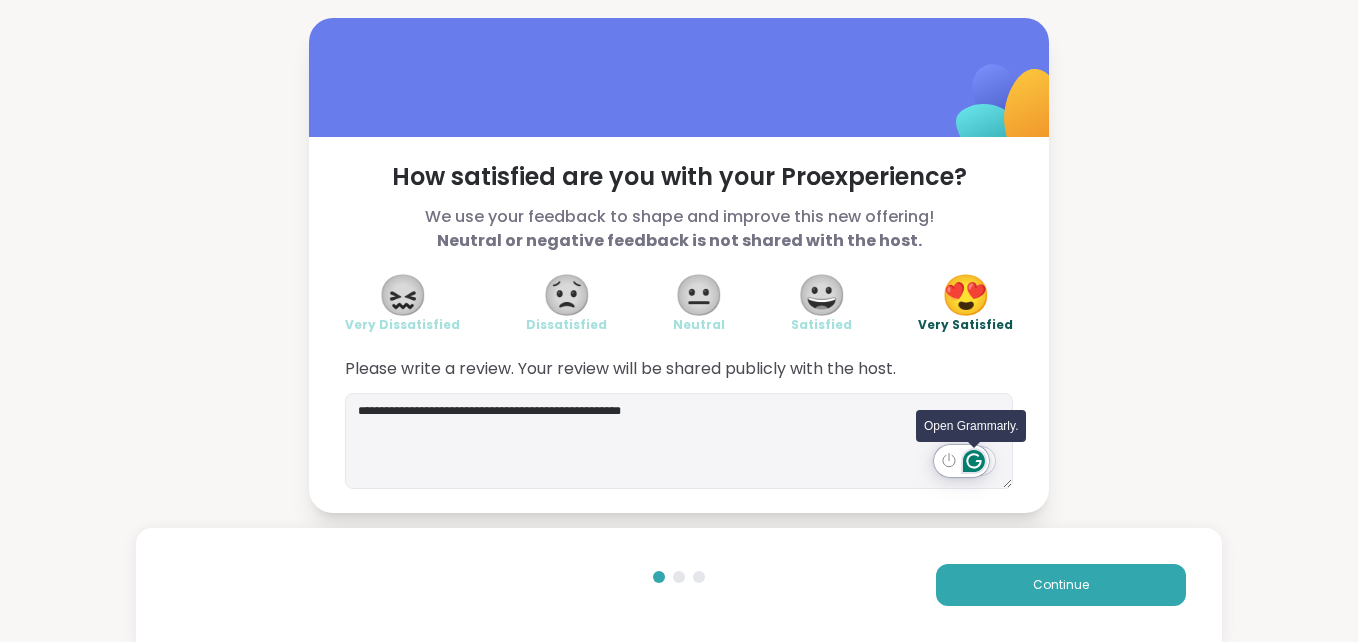 click 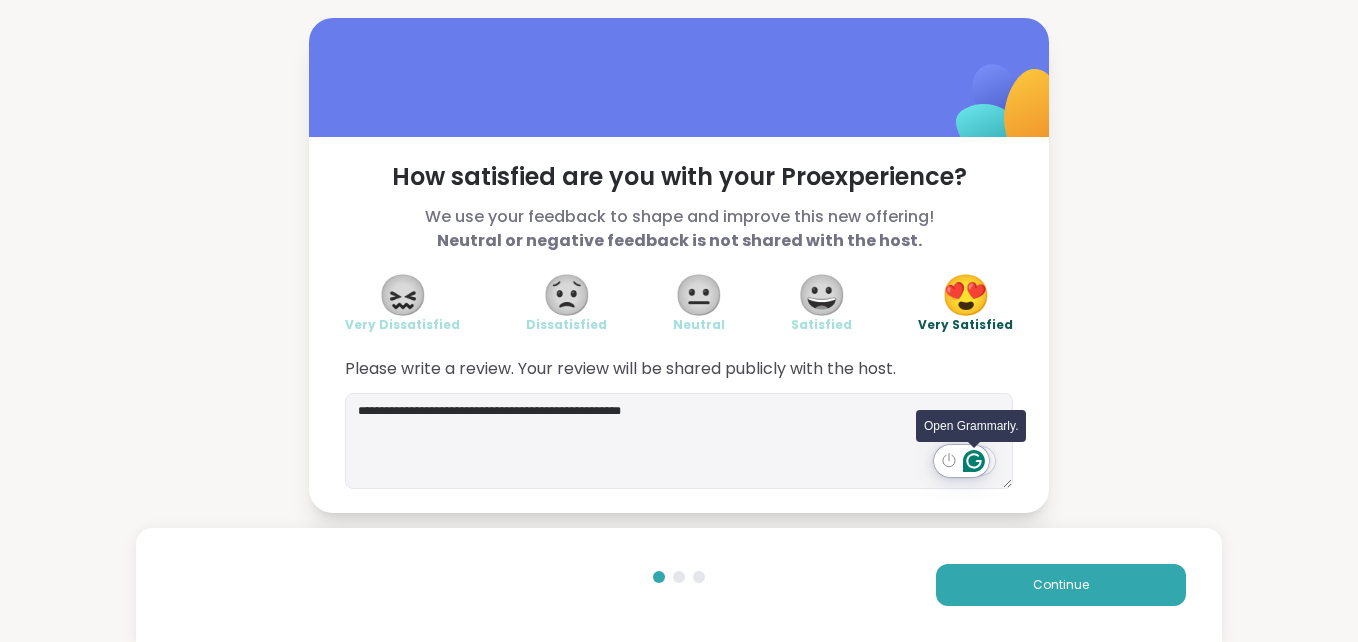 click 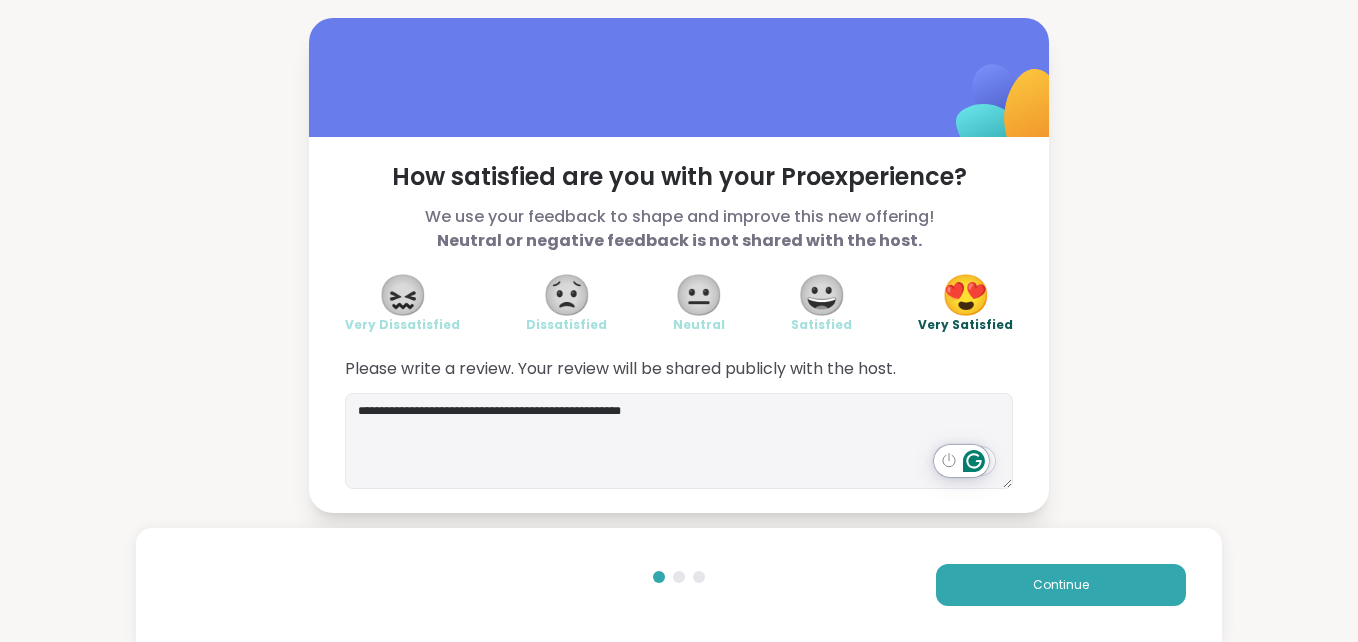 click 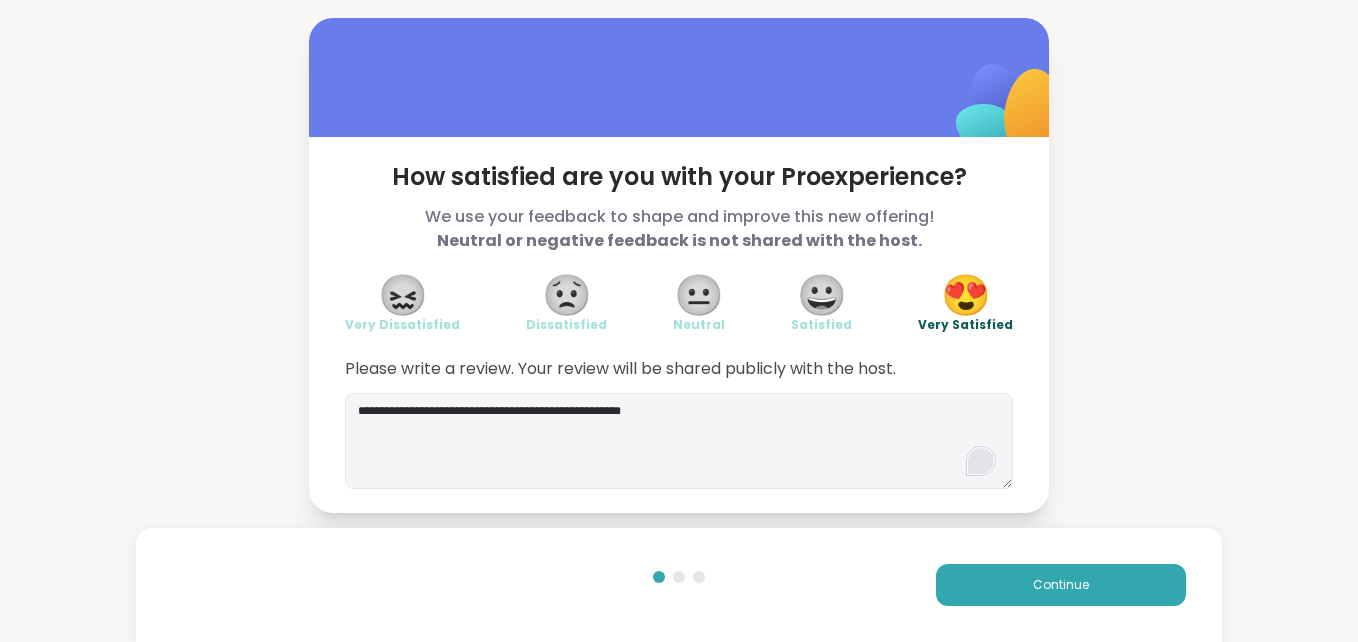 click on "**********" at bounding box center [679, 321] 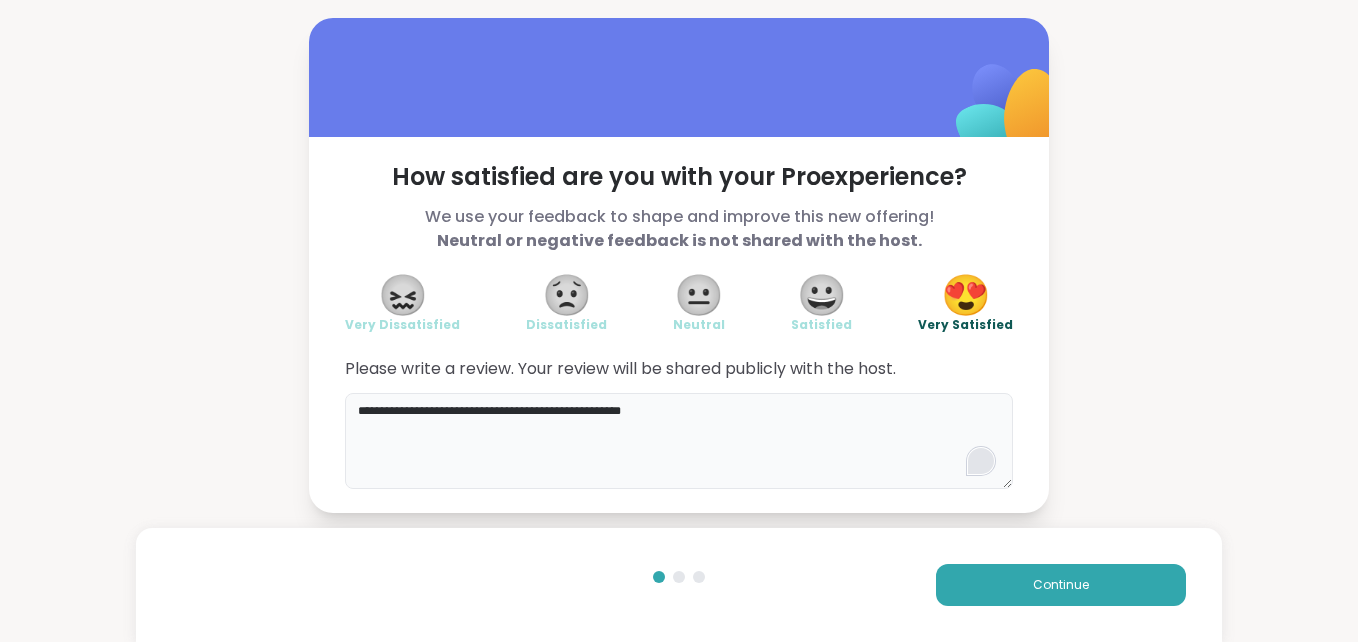 drag, startPoint x: 639, startPoint y: 412, endPoint x: 332, endPoint y: 469, distance: 312.2467 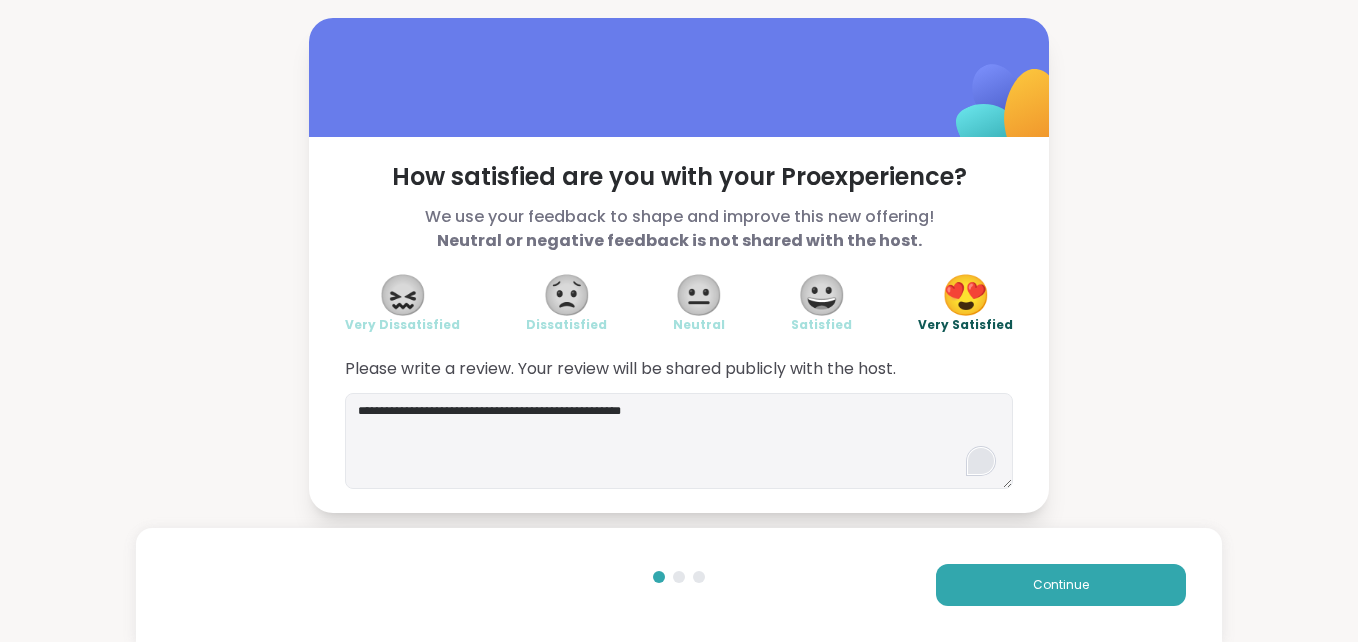 click on "**********" at bounding box center [679, 321] 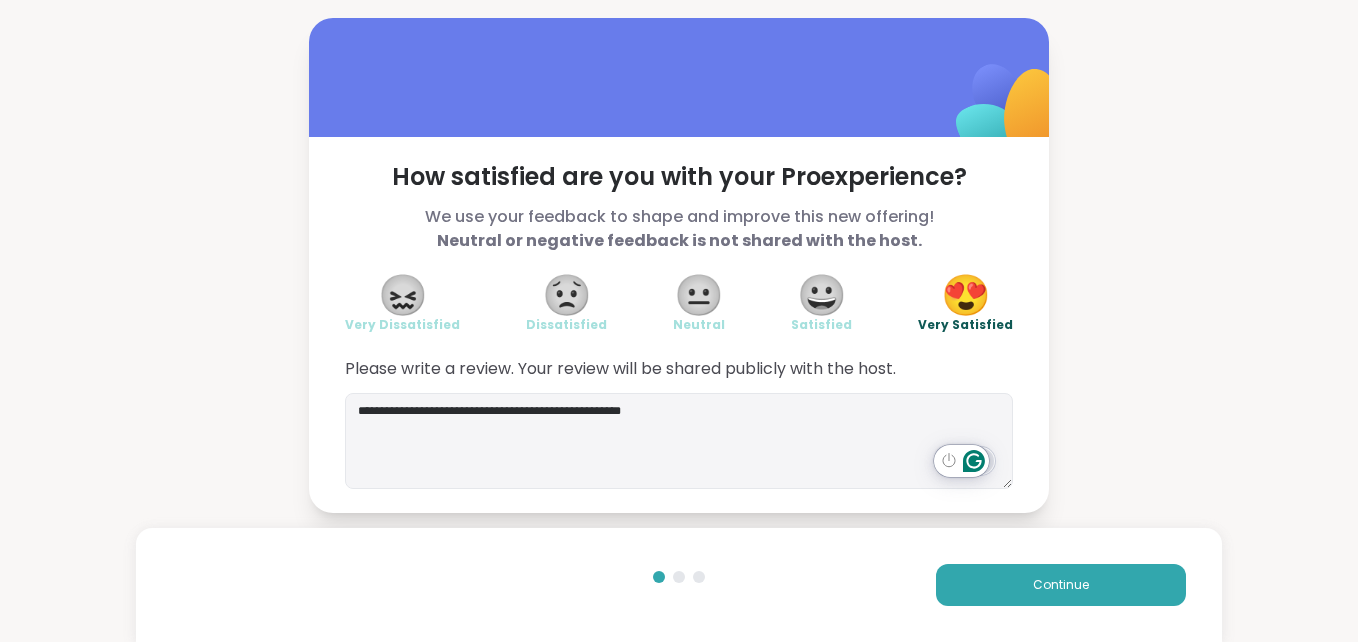 click 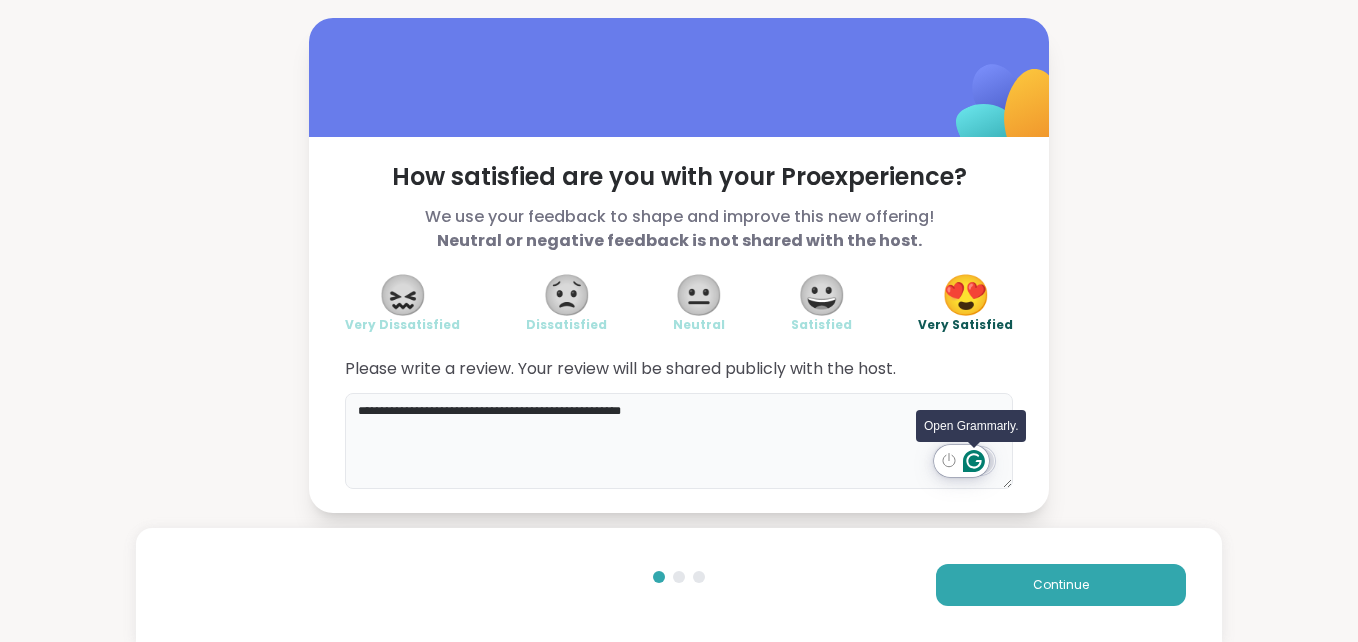 drag, startPoint x: 970, startPoint y: 461, endPoint x: 405, endPoint y: 420, distance: 566.48566 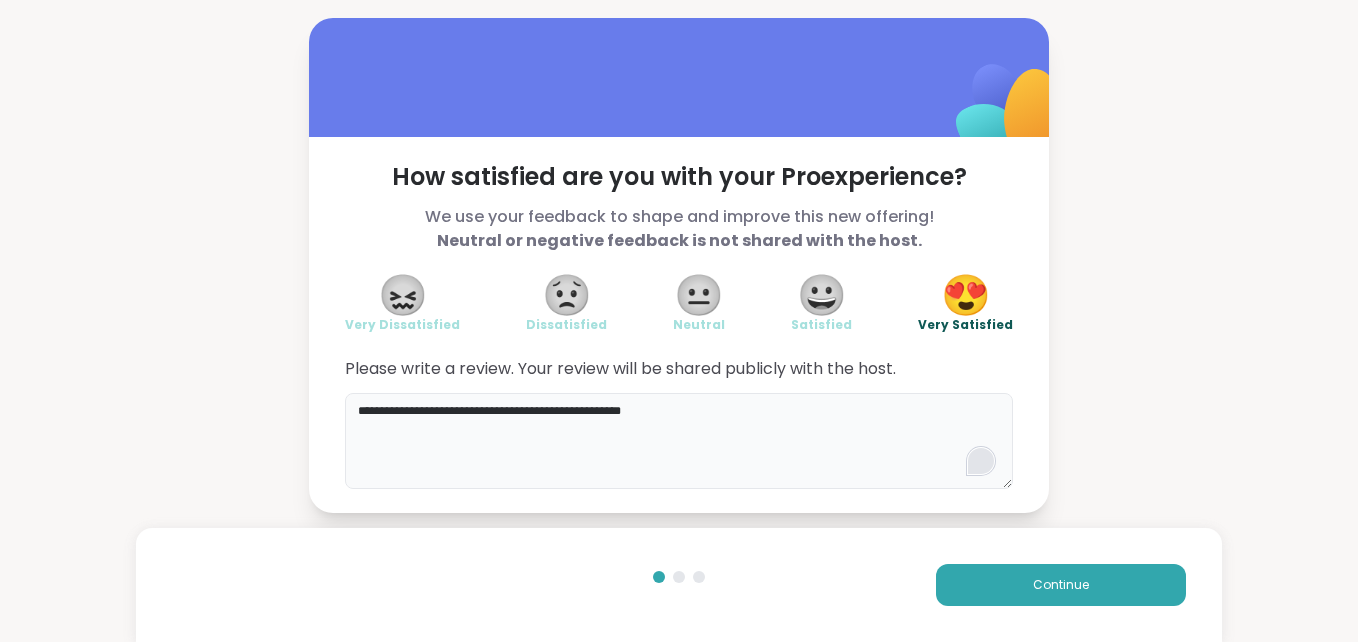 click on "**********" at bounding box center [679, 441] 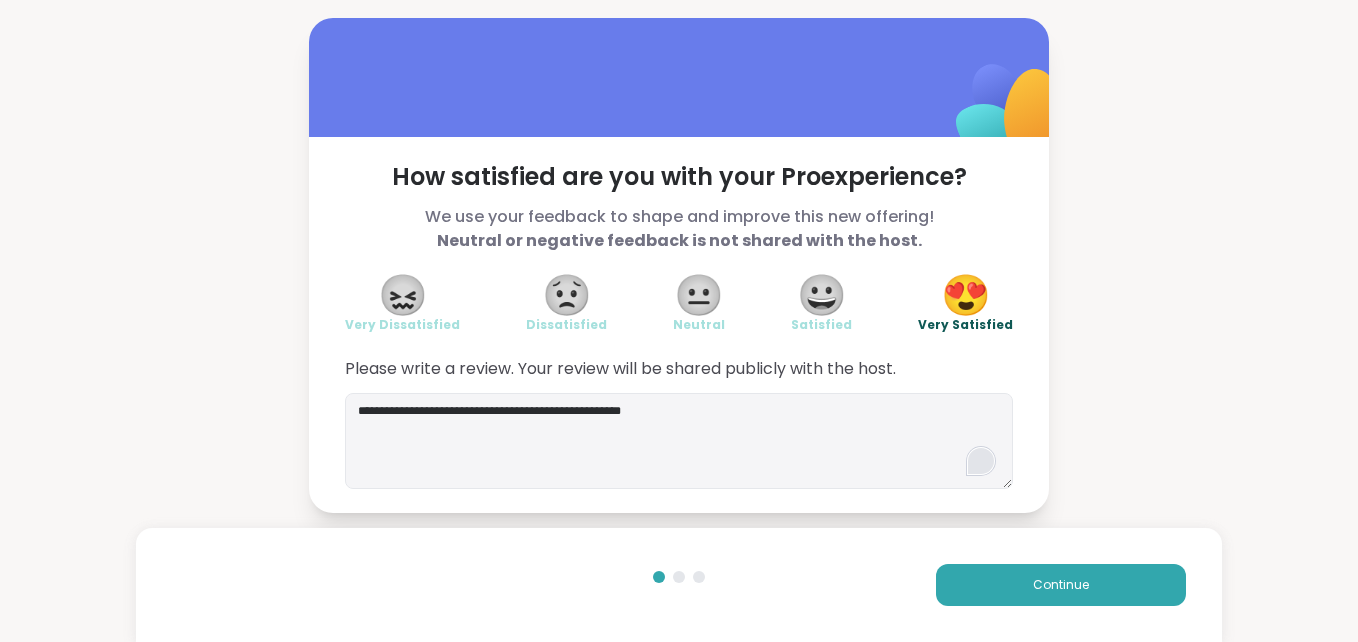 click at bounding box center [659, 577] 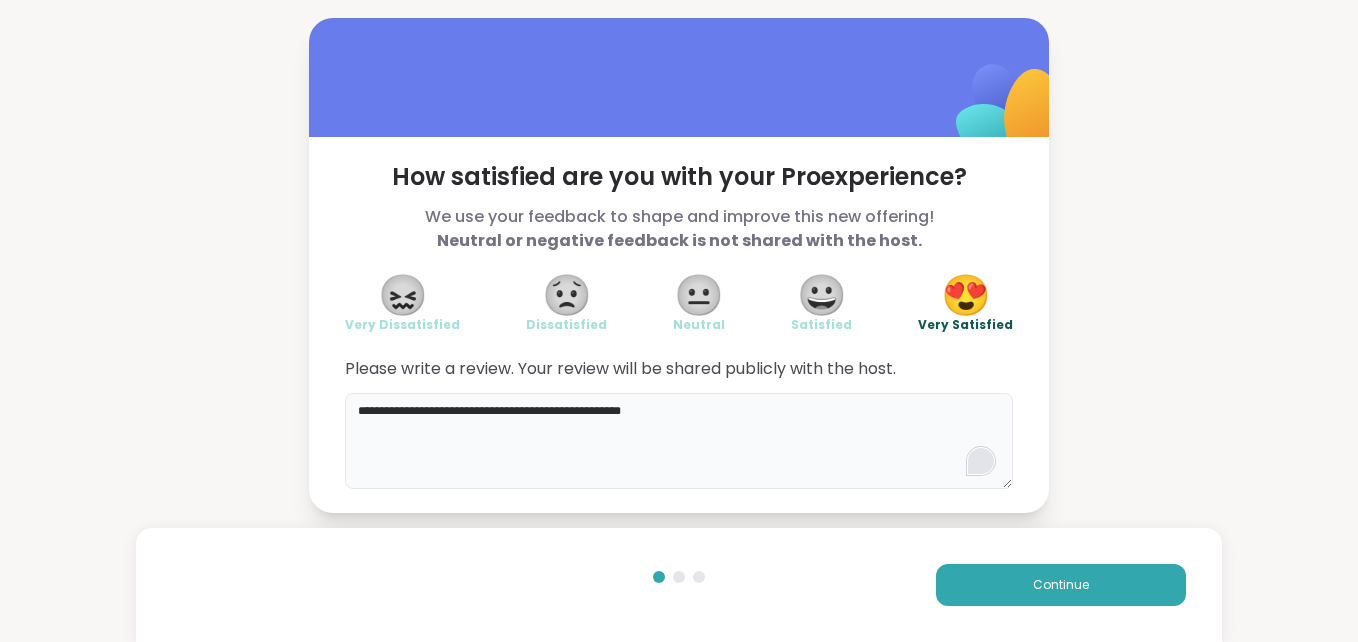 drag, startPoint x: 687, startPoint y: 422, endPoint x: 320, endPoint y: 458, distance: 368.76144 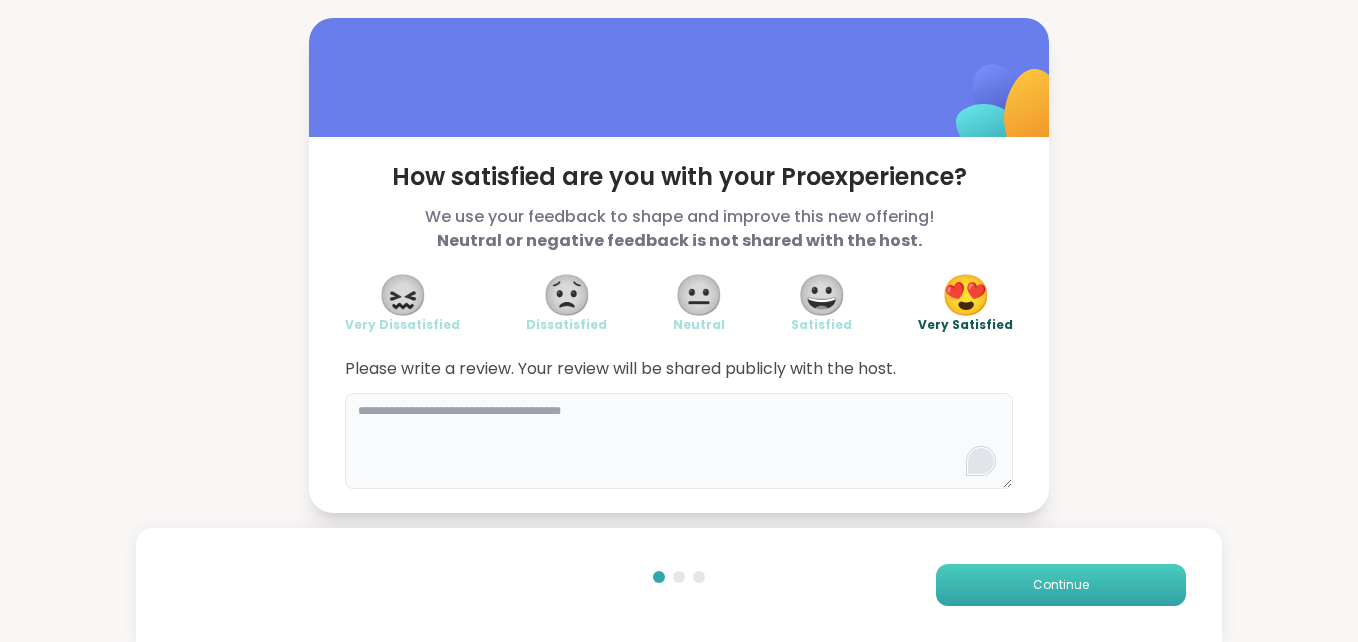 type 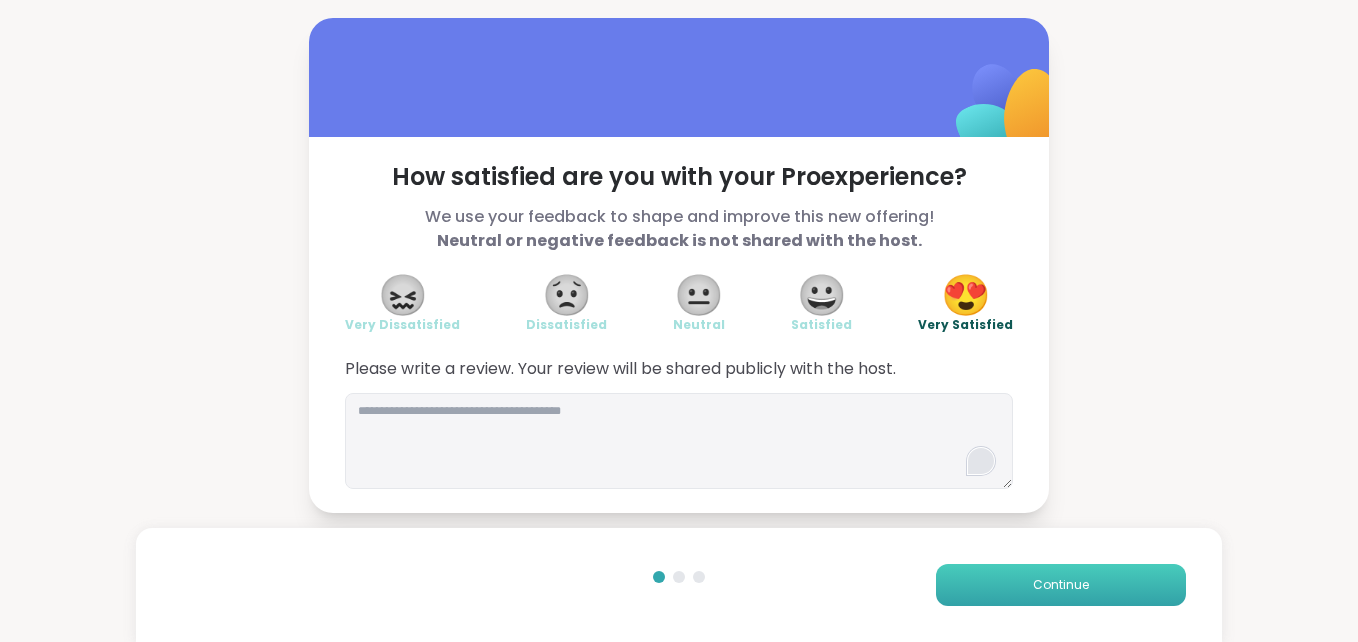click on "Continue" at bounding box center (1061, 585) 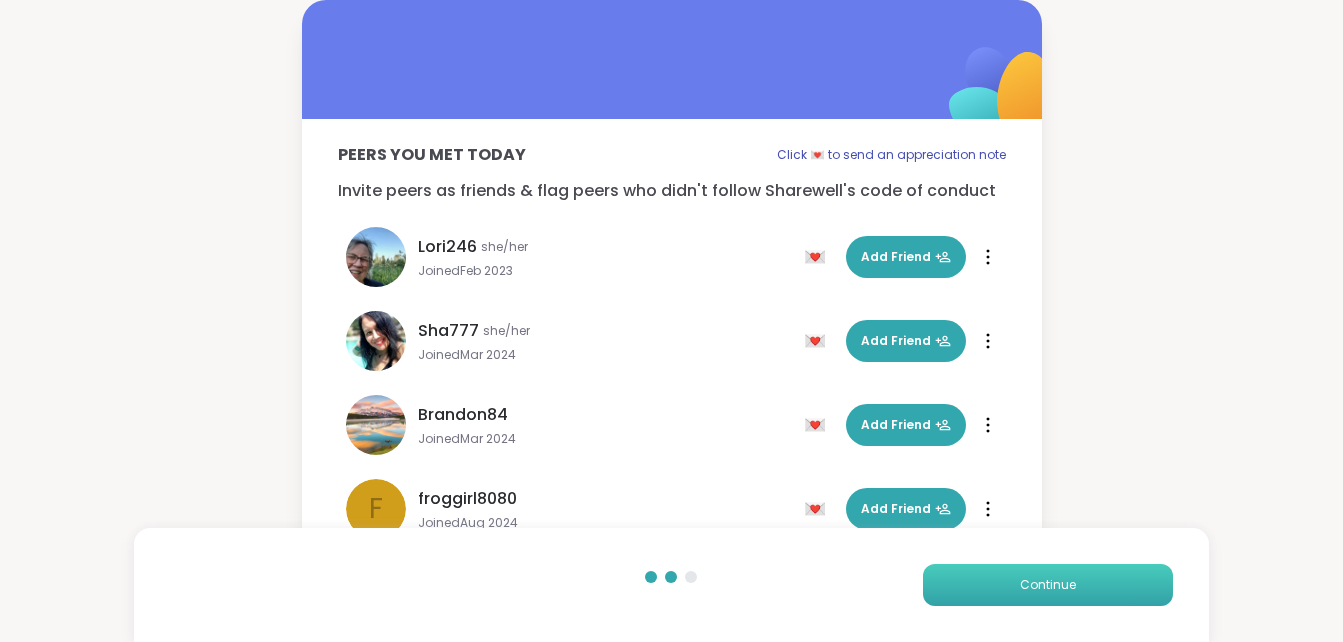 click on "Continue" at bounding box center (1048, 585) 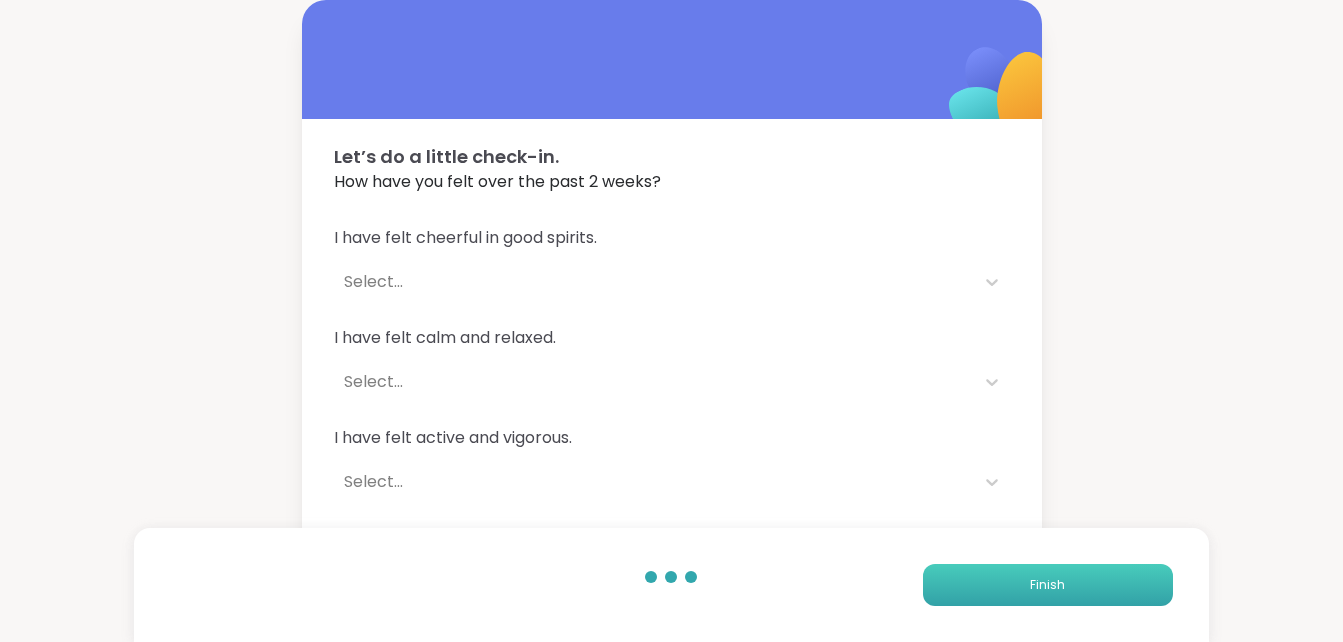 click on "Finish" at bounding box center (1048, 585) 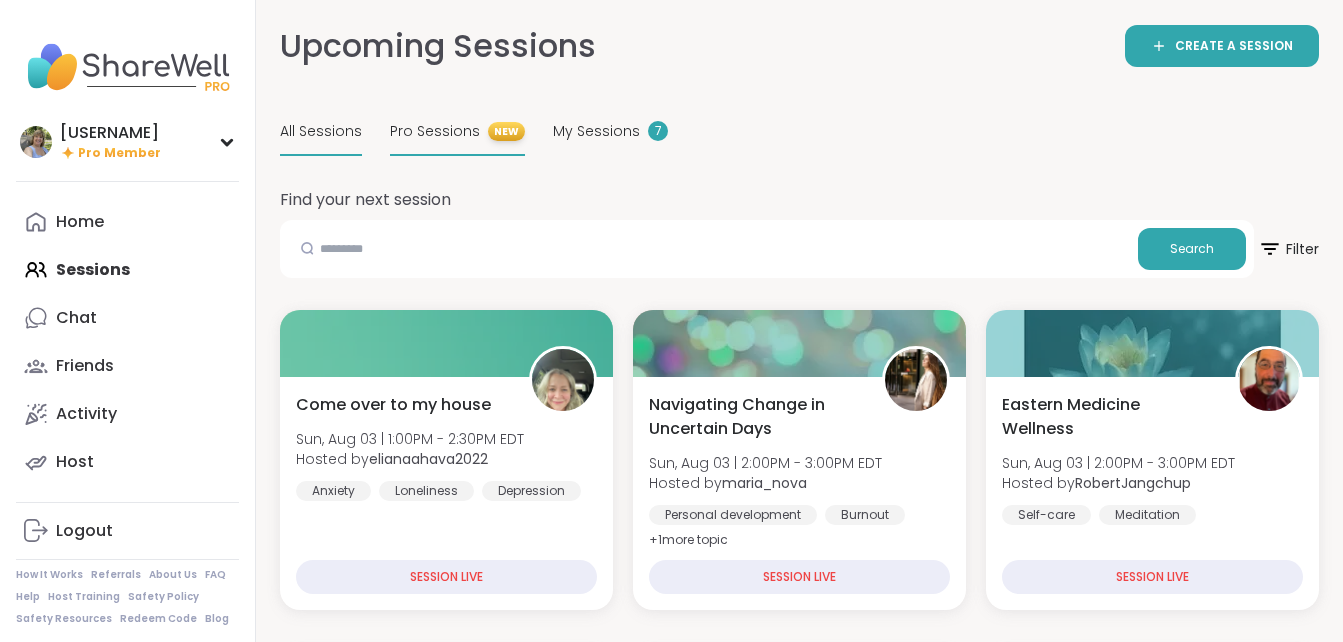 click on "Pro Sessions" at bounding box center [435, 131] 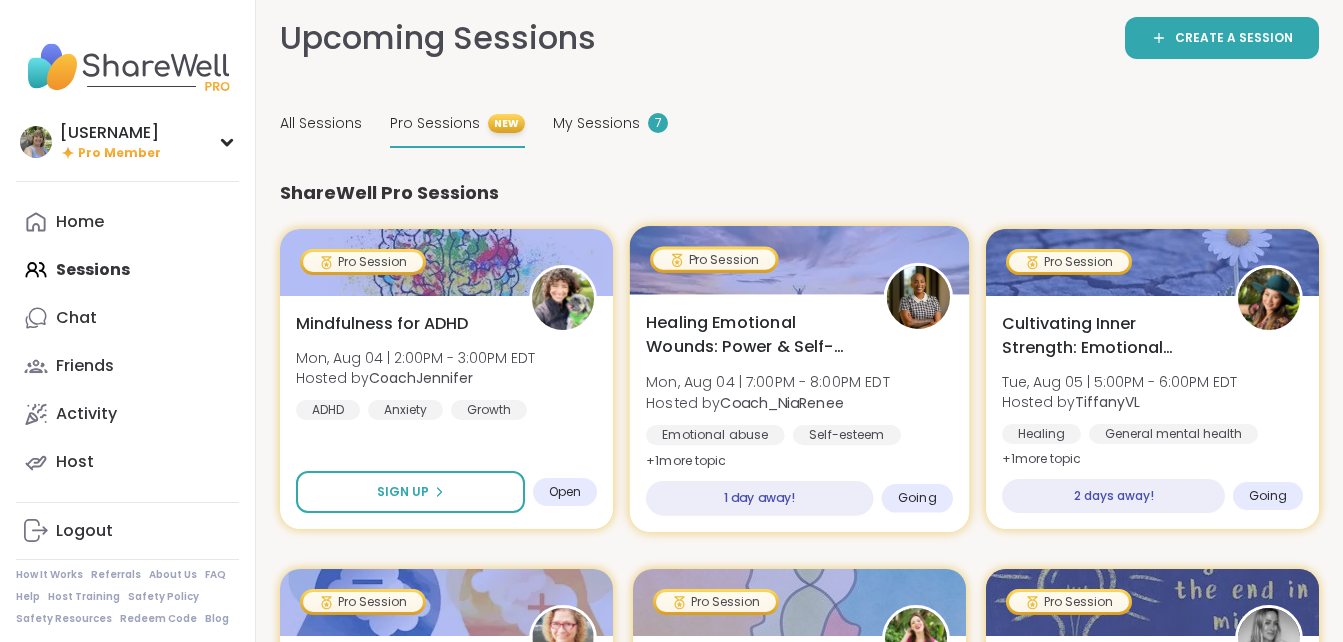 scroll, scrollTop: 0, scrollLeft: 0, axis: both 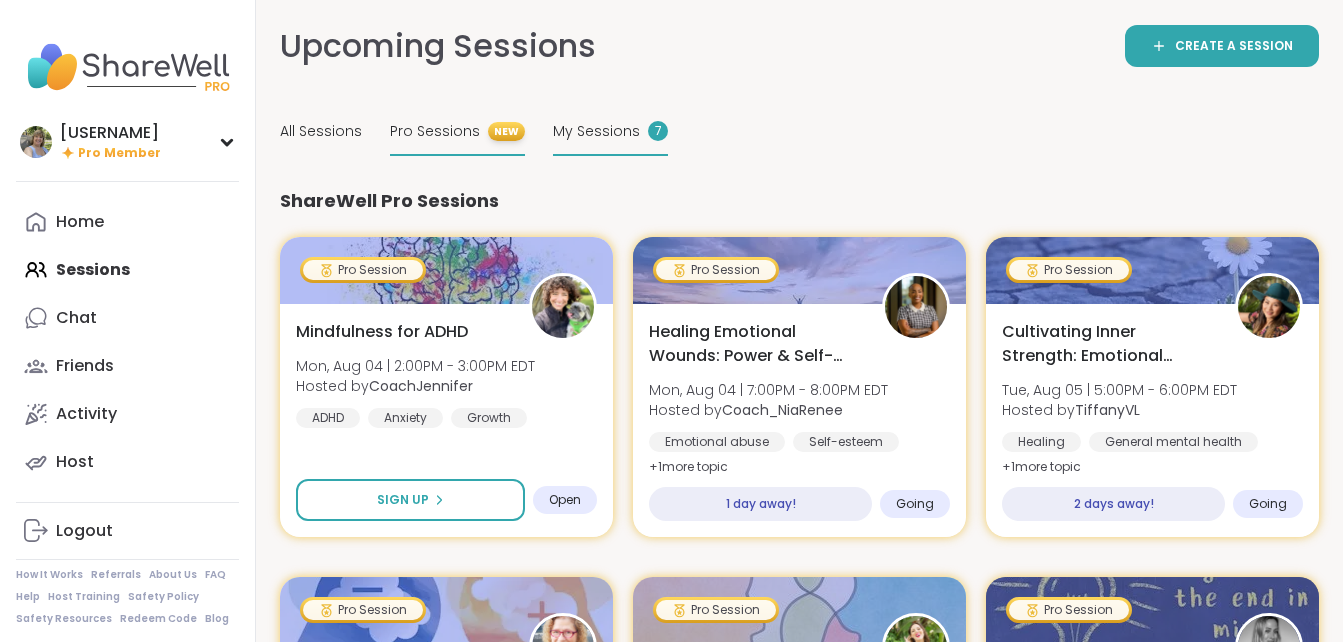 click on "My Sessions" at bounding box center [596, 131] 